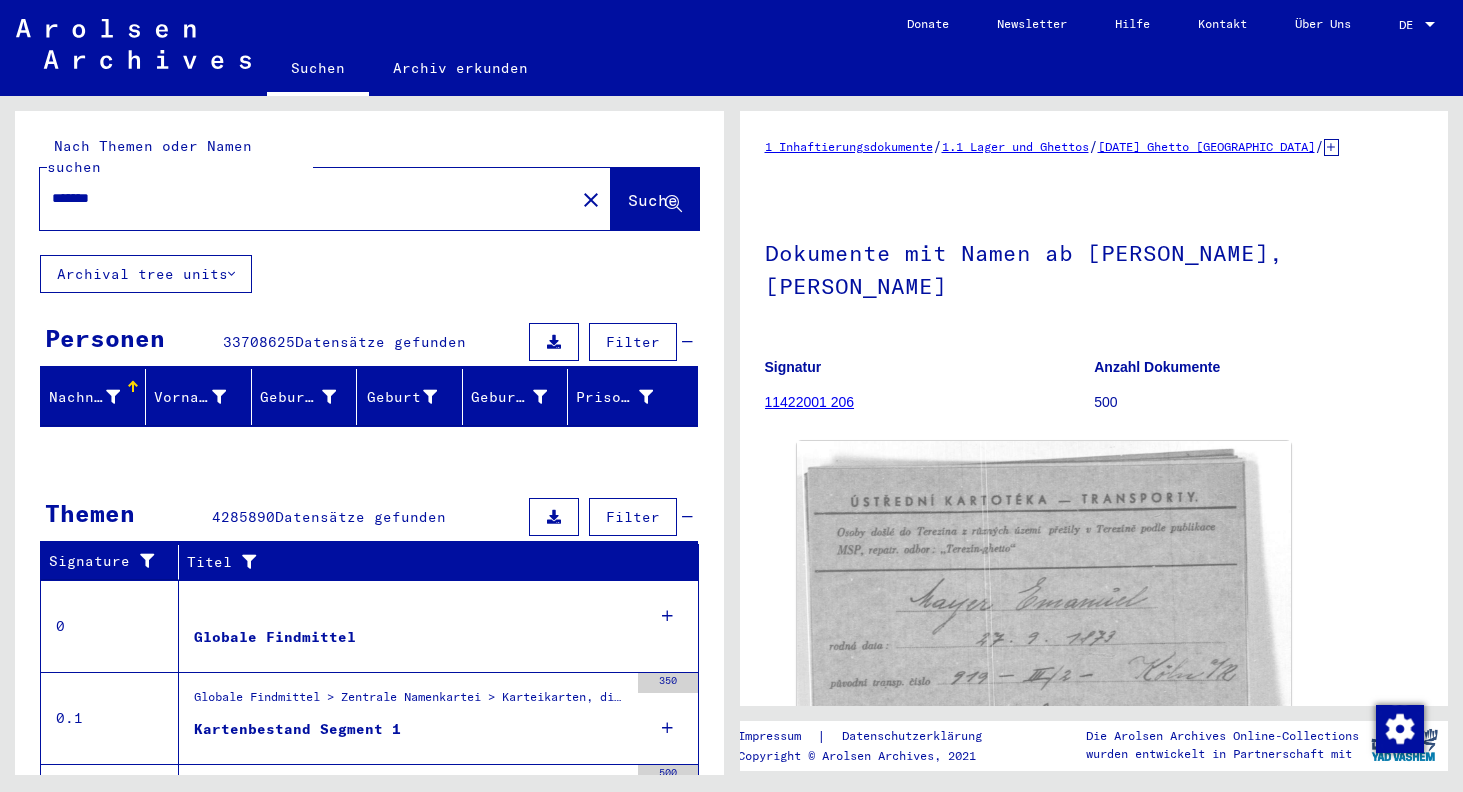 scroll, scrollTop: 0, scrollLeft: 0, axis: both 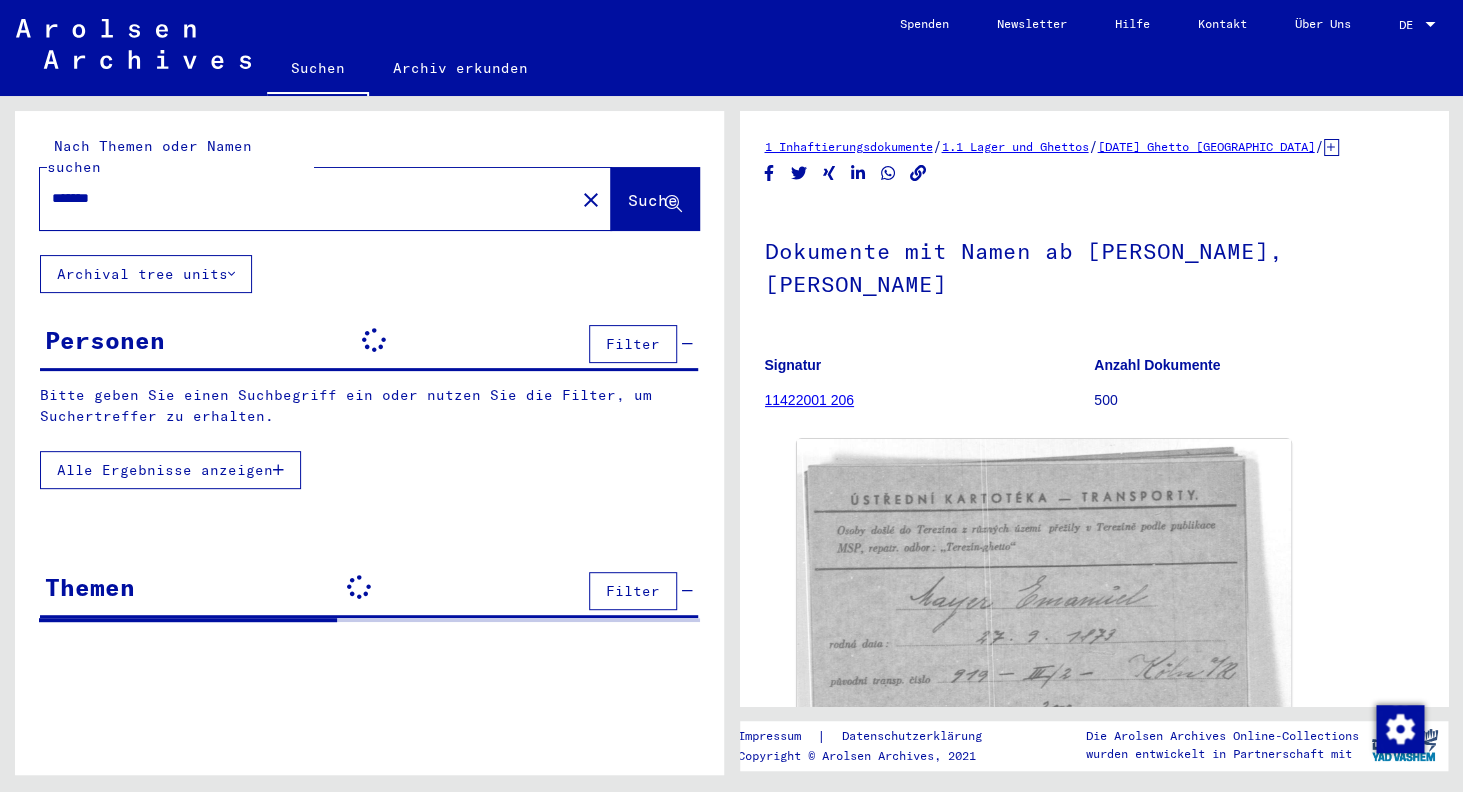 drag, startPoint x: 136, startPoint y: 186, endPoint x: -8, endPoint y: 185, distance: 144.00348 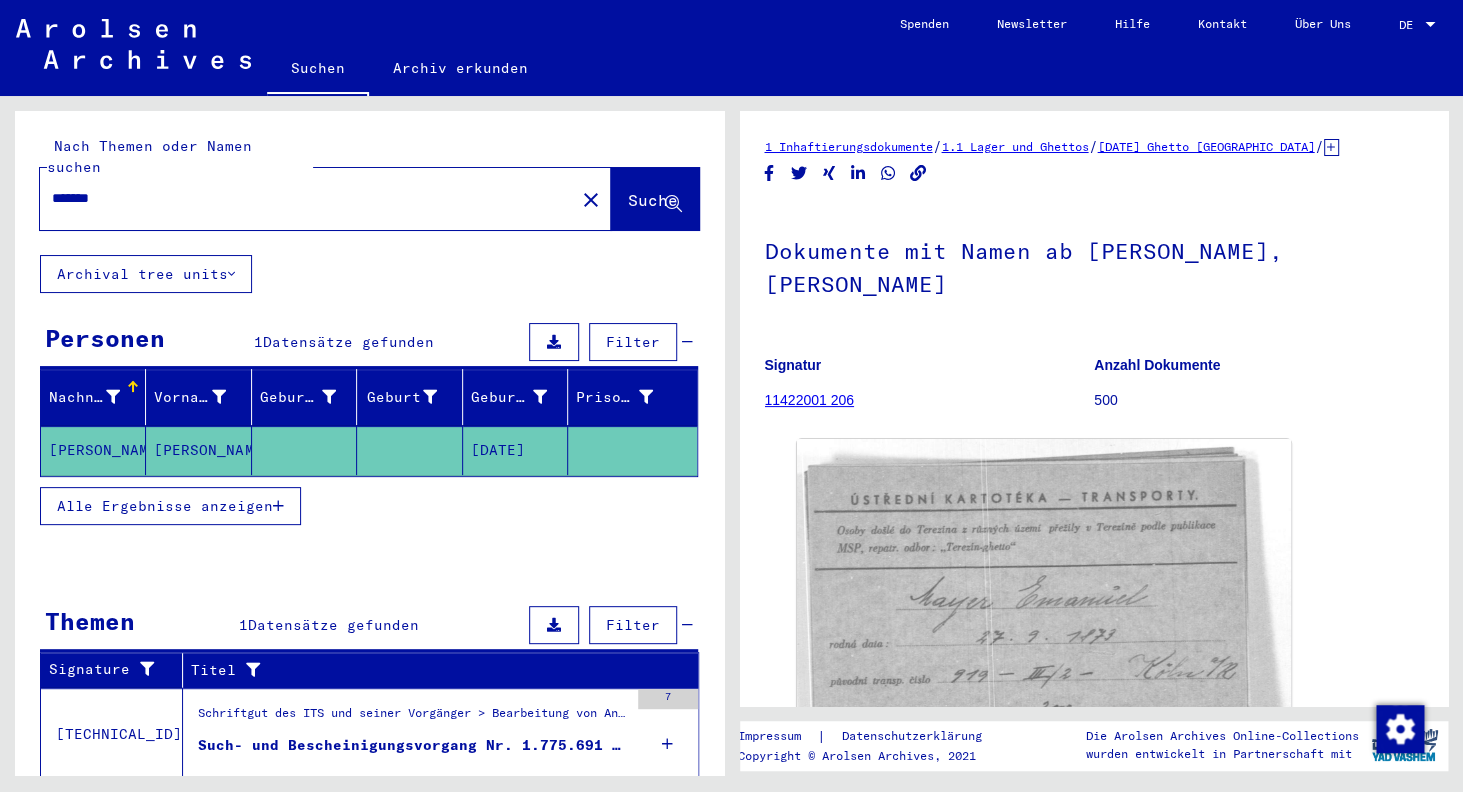 drag, startPoint x: 165, startPoint y: 183, endPoint x: -25, endPoint y: 175, distance: 190.16835 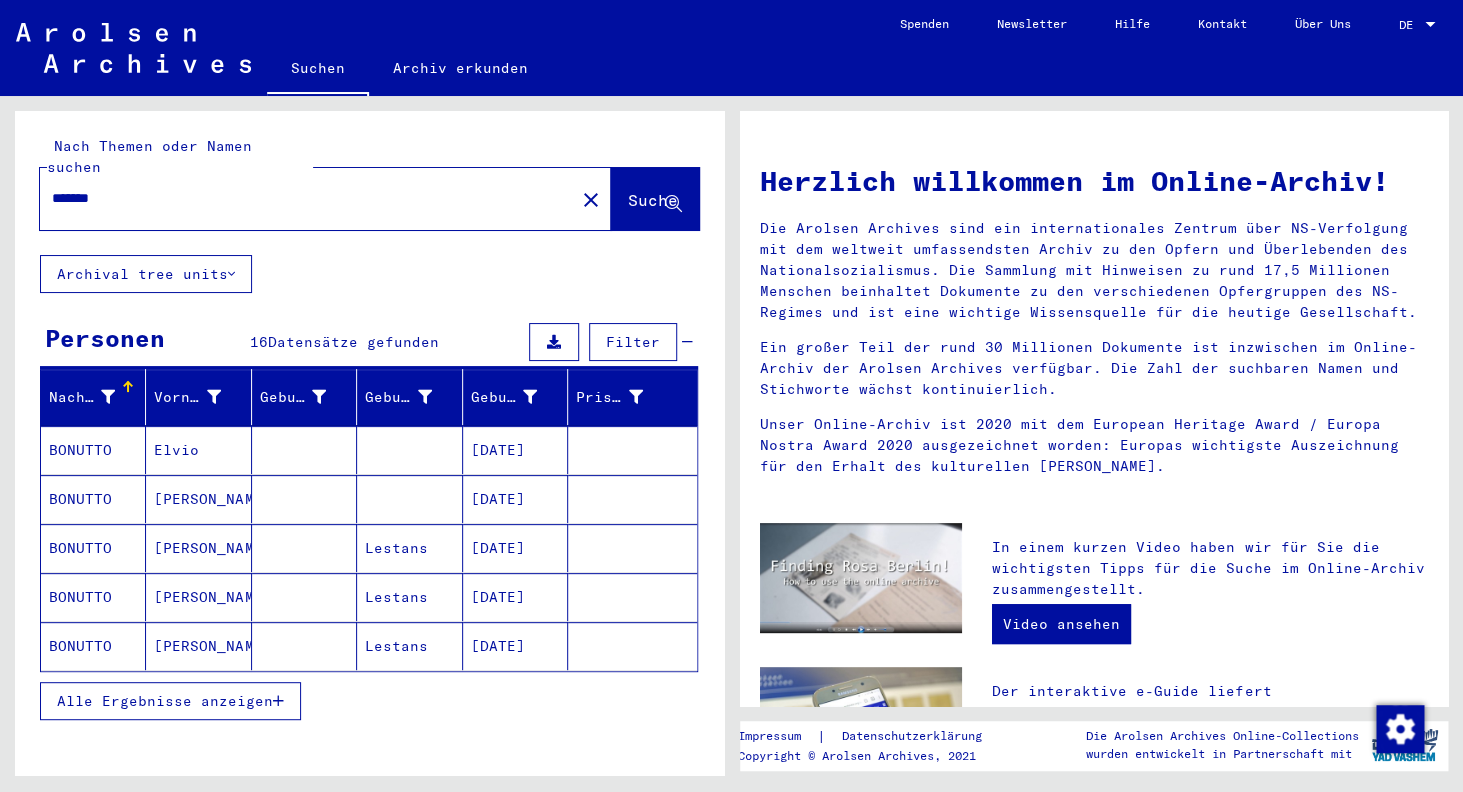 click on "Alle Ergebnisse anzeigen" at bounding box center (165, 701) 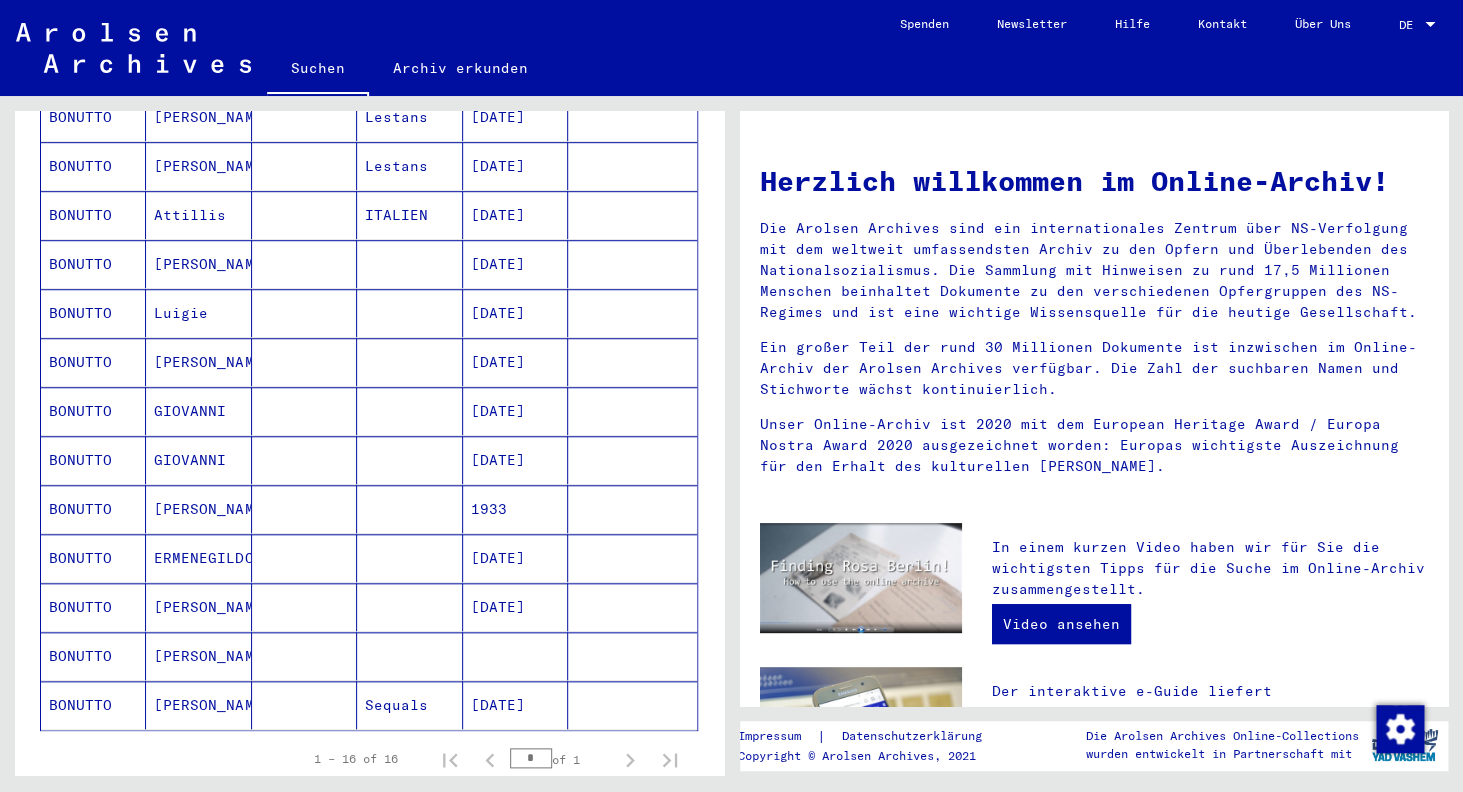 scroll, scrollTop: 482, scrollLeft: 0, axis: vertical 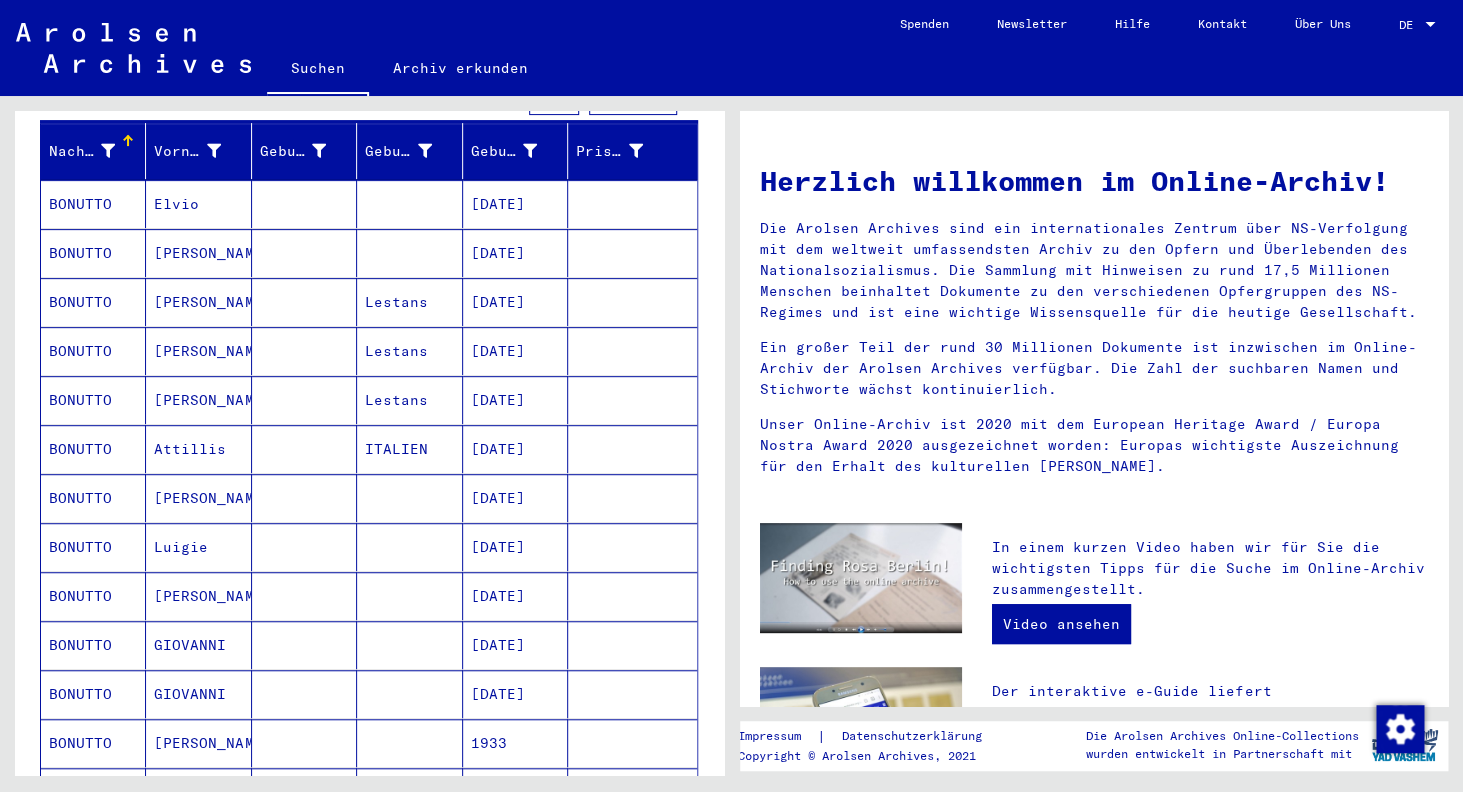 click on "BONUTTO" at bounding box center [93, 449] 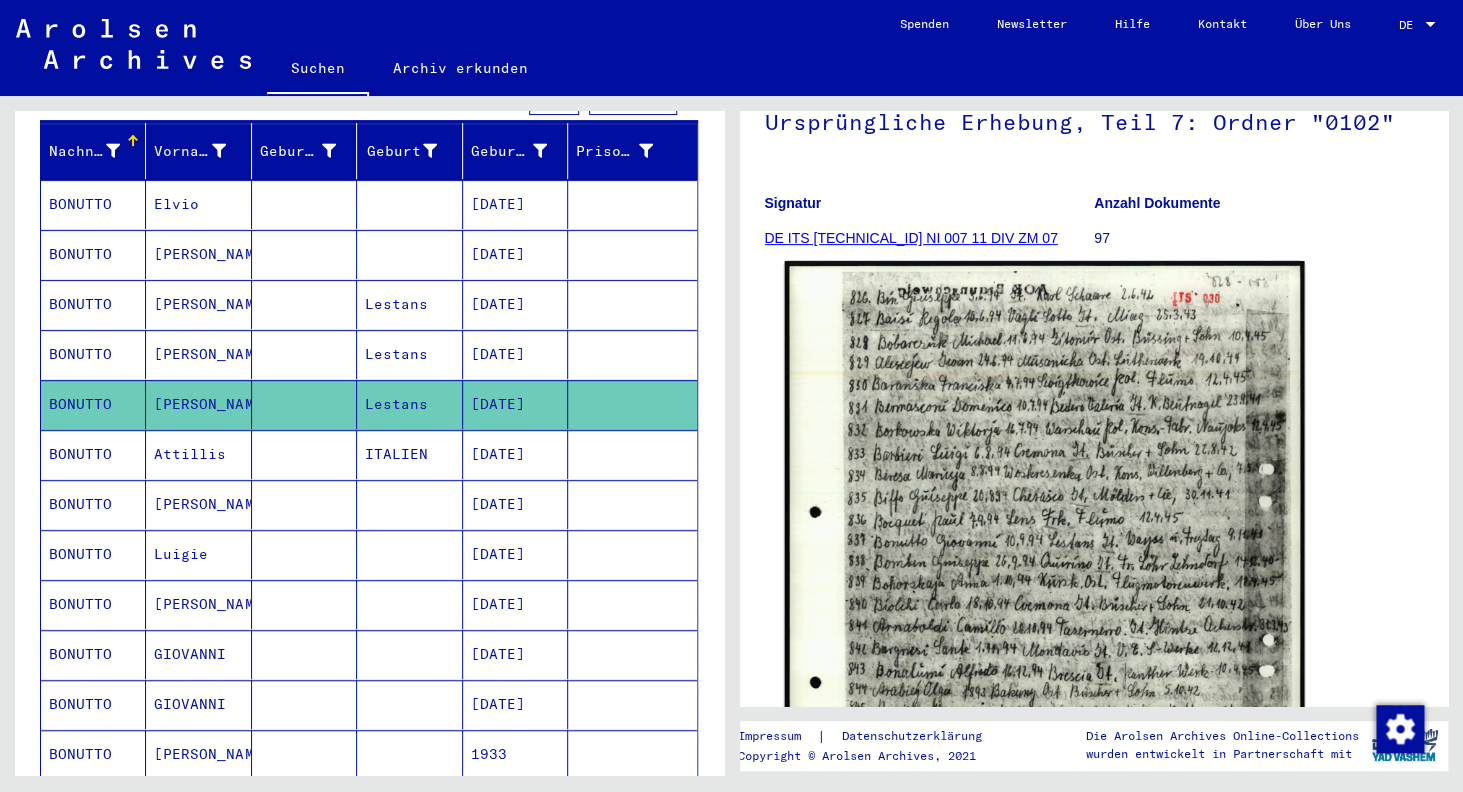 scroll, scrollTop: 199, scrollLeft: 0, axis: vertical 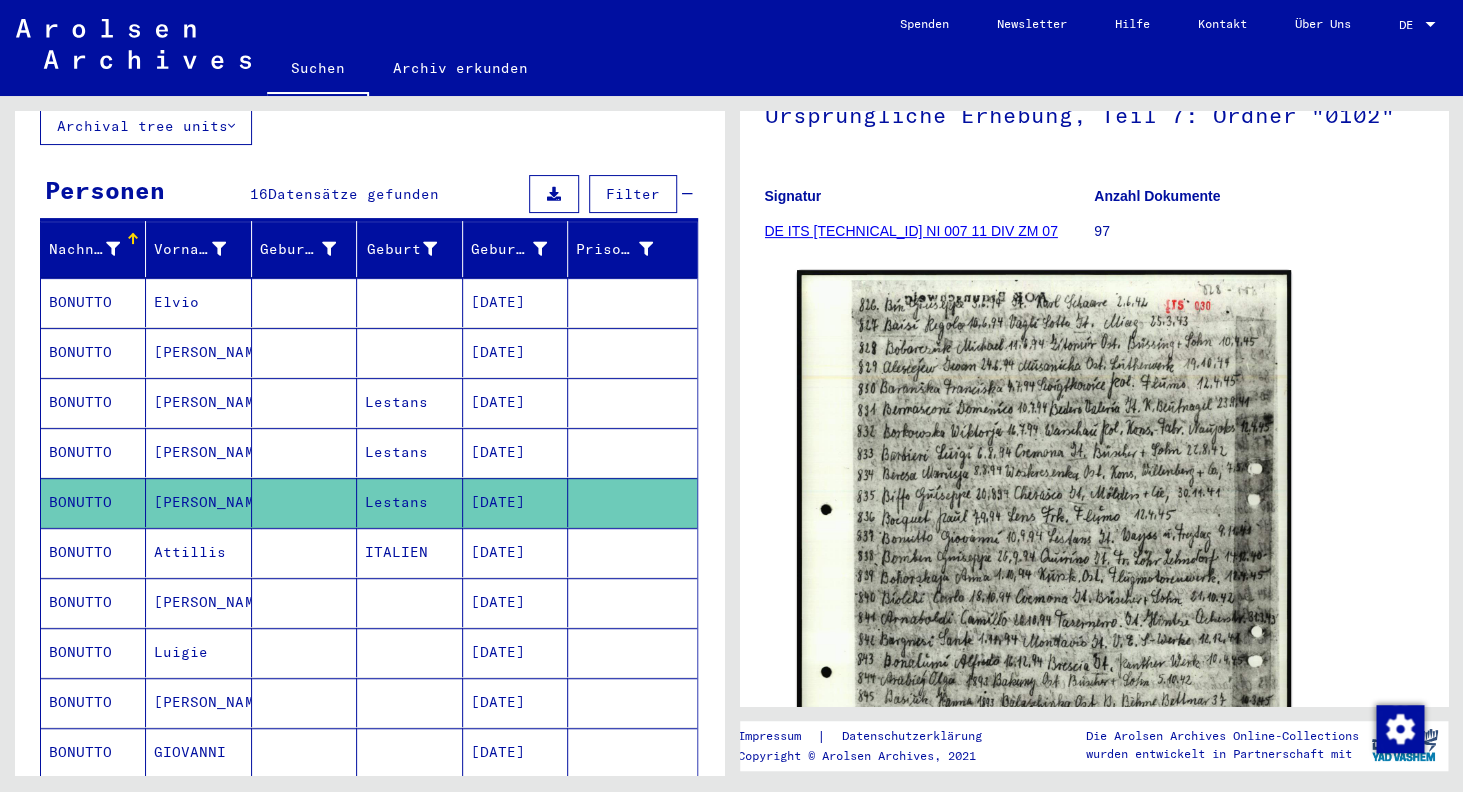 click on "BONUTTO" at bounding box center [93, 502] 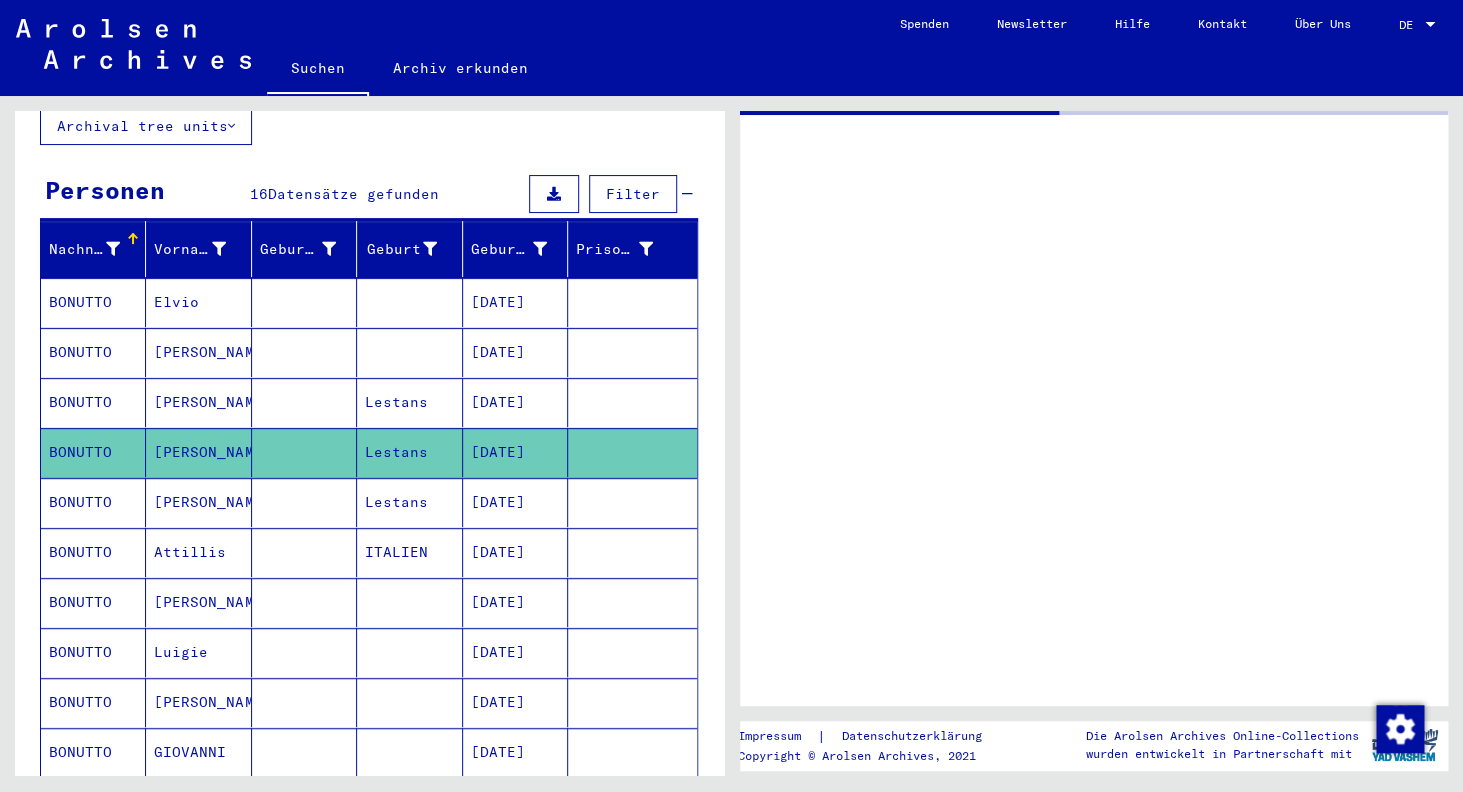 scroll, scrollTop: 0, scrollLeft: 0, axis: both 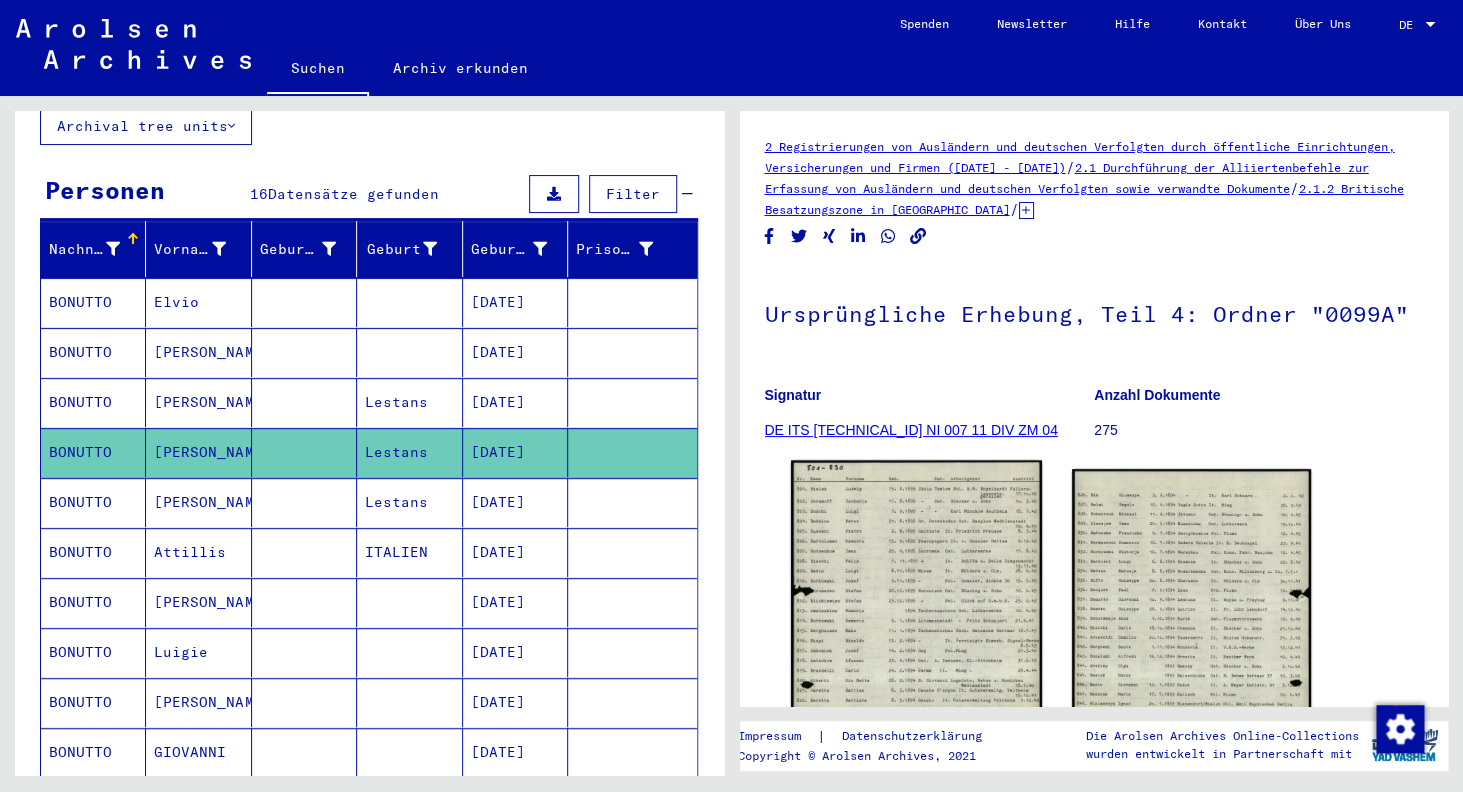 click 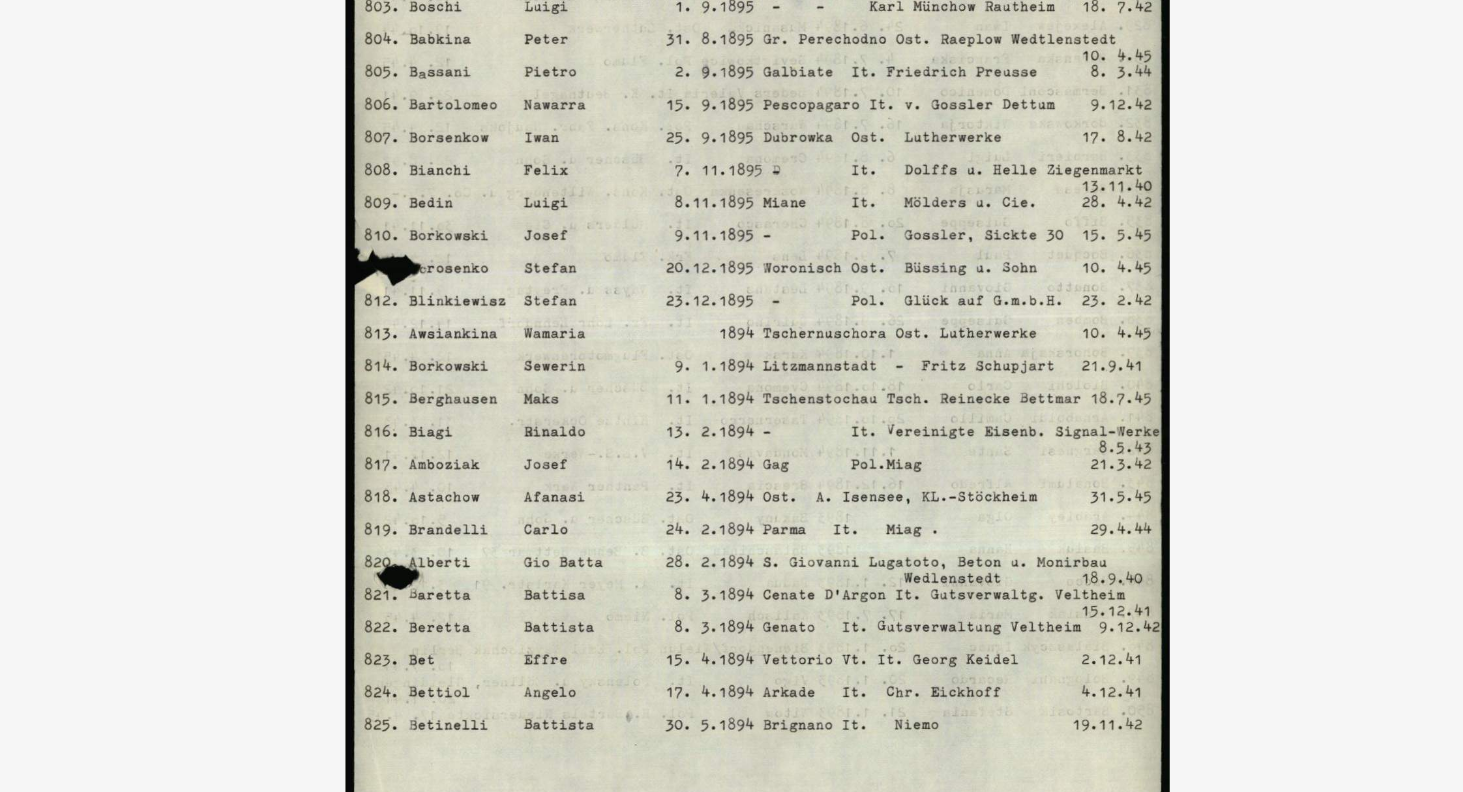 drag, startPoint x: 709, startPoint y: 277, endPoint x: 710, endPoint y: 294, distance: 17.029387 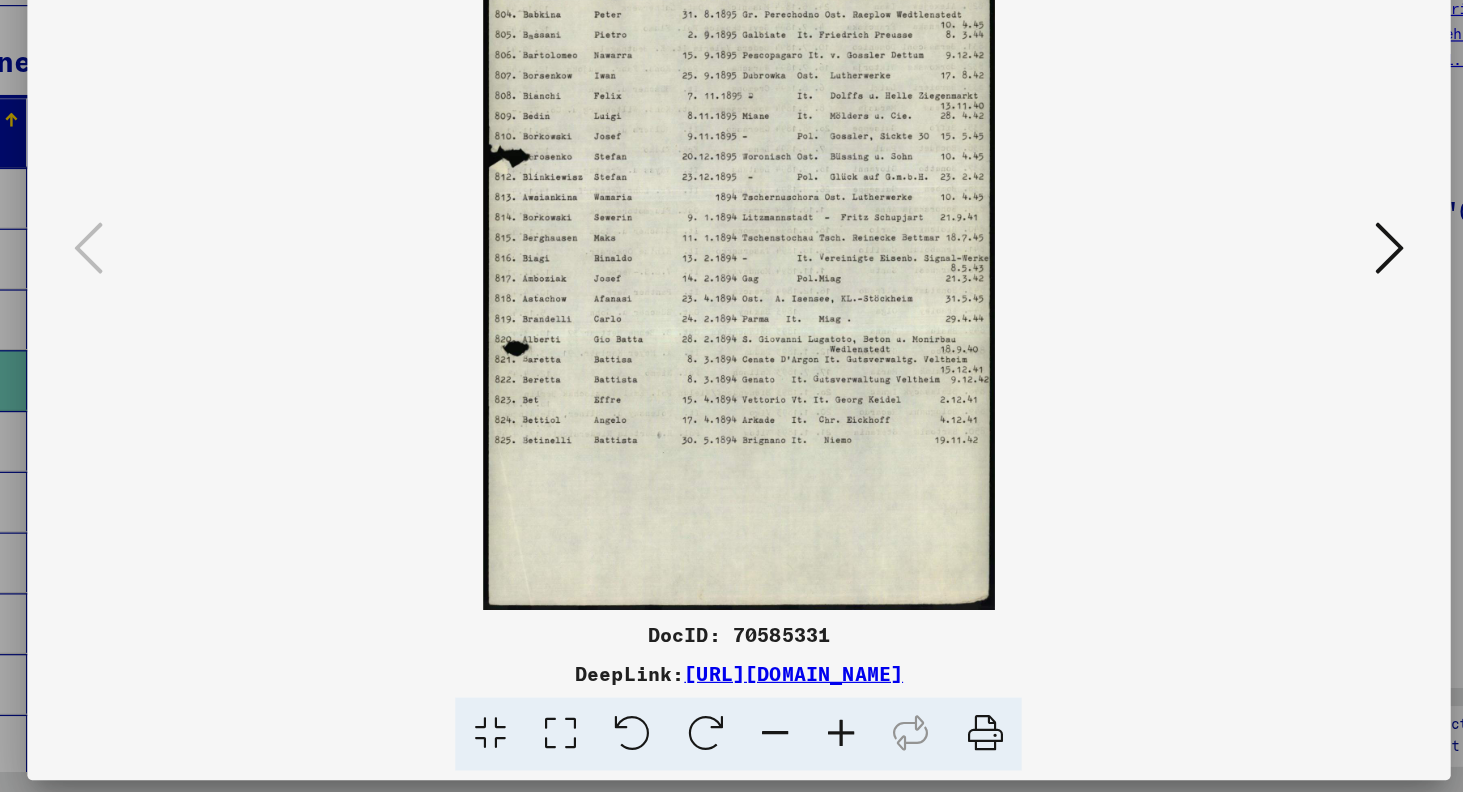 click at bounding box center (1267, 344) 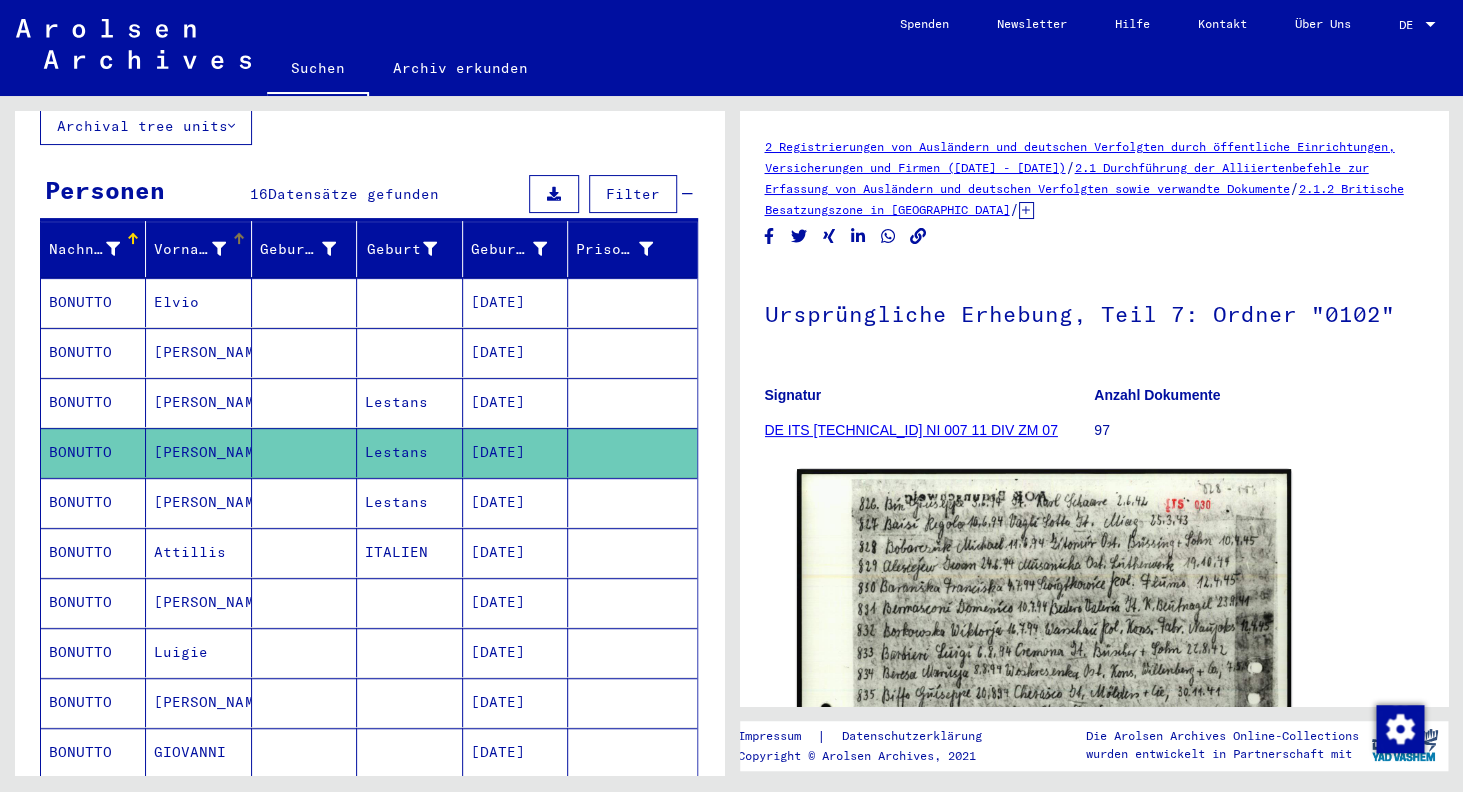 scroll, scrollTop: 0, scrollLeft: 0, axis: both 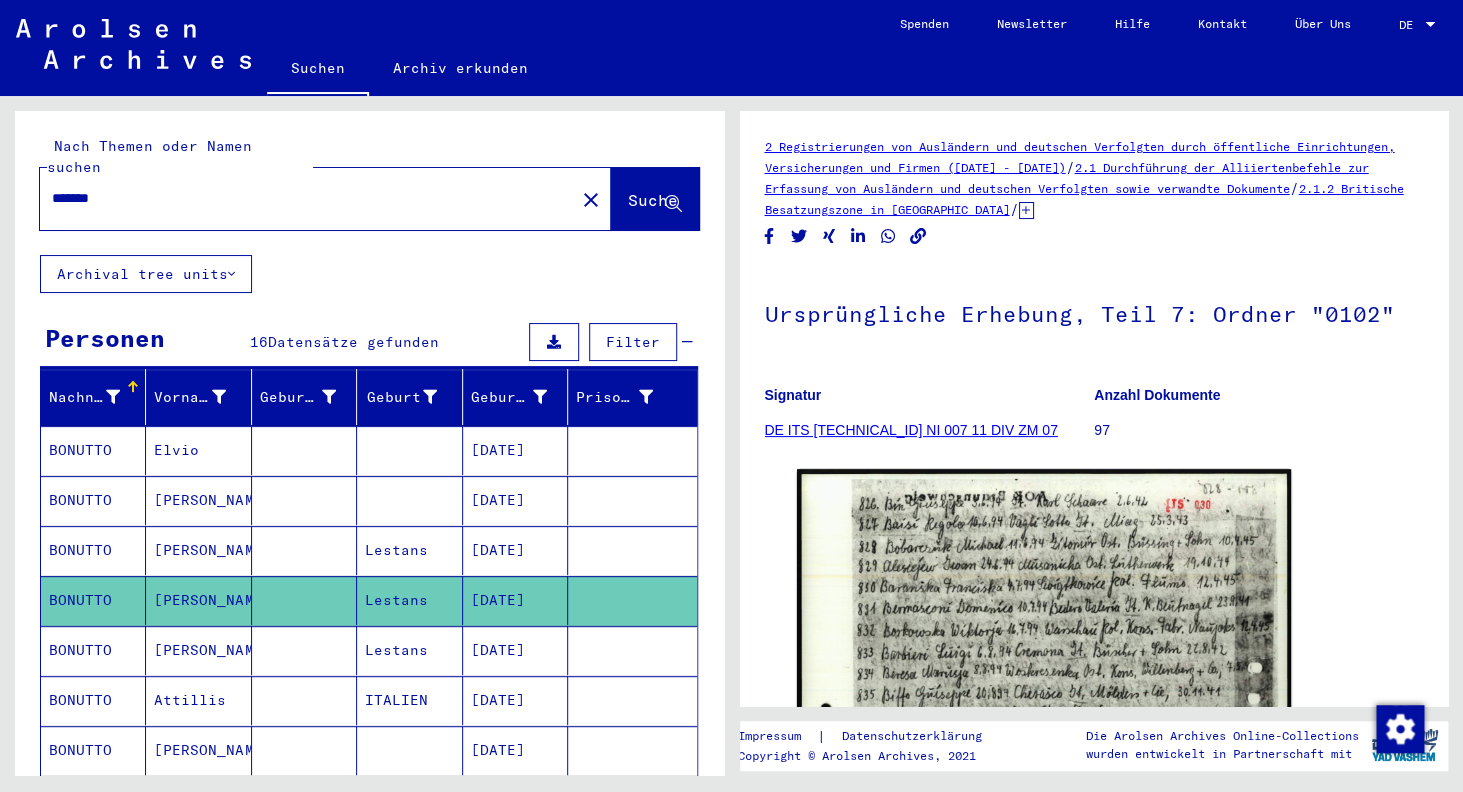 drag, startPoint x: 149, startPoint y: 180, endPoint x: -21, endPoint y: 177, distance: 170.02647 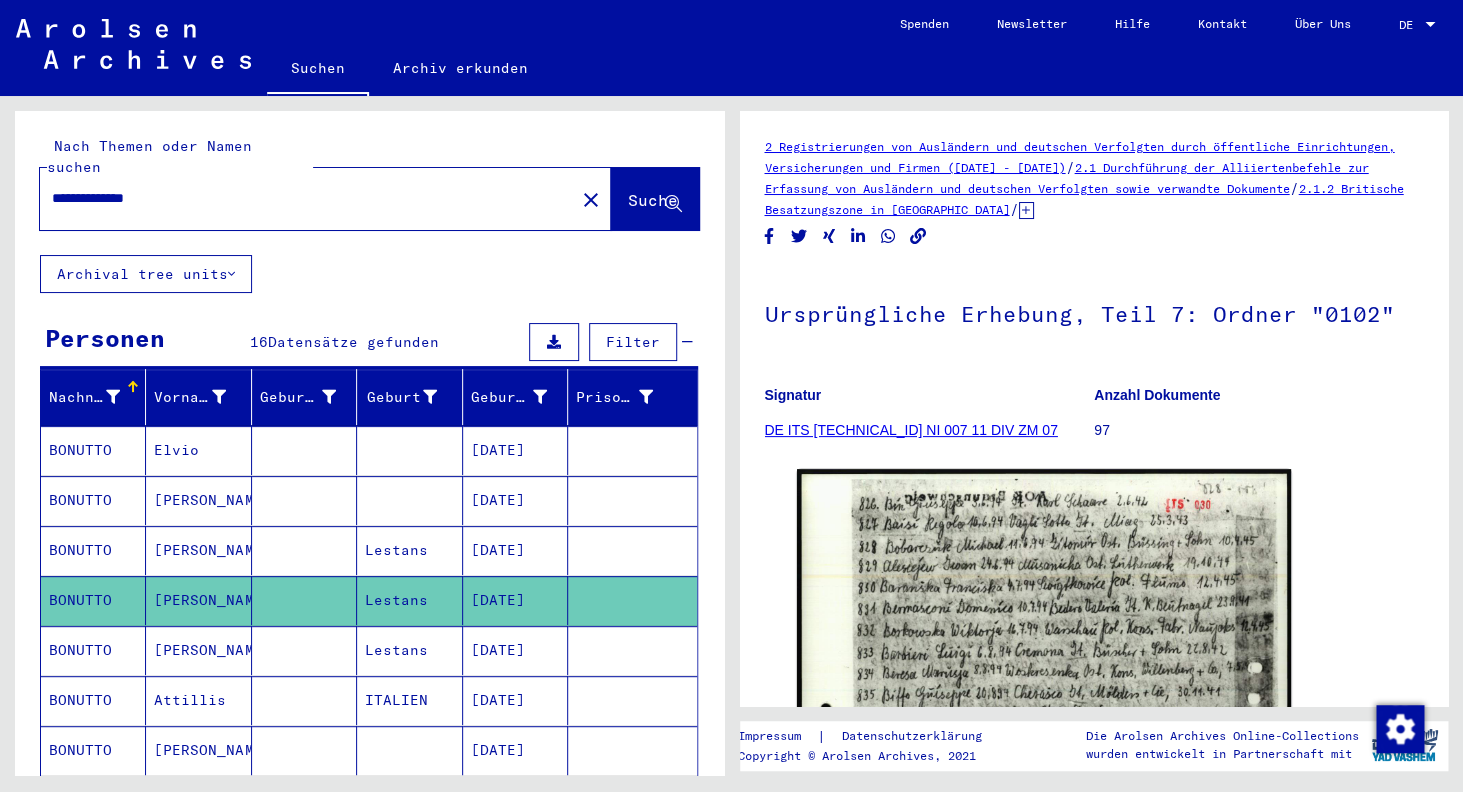 type on "**********" 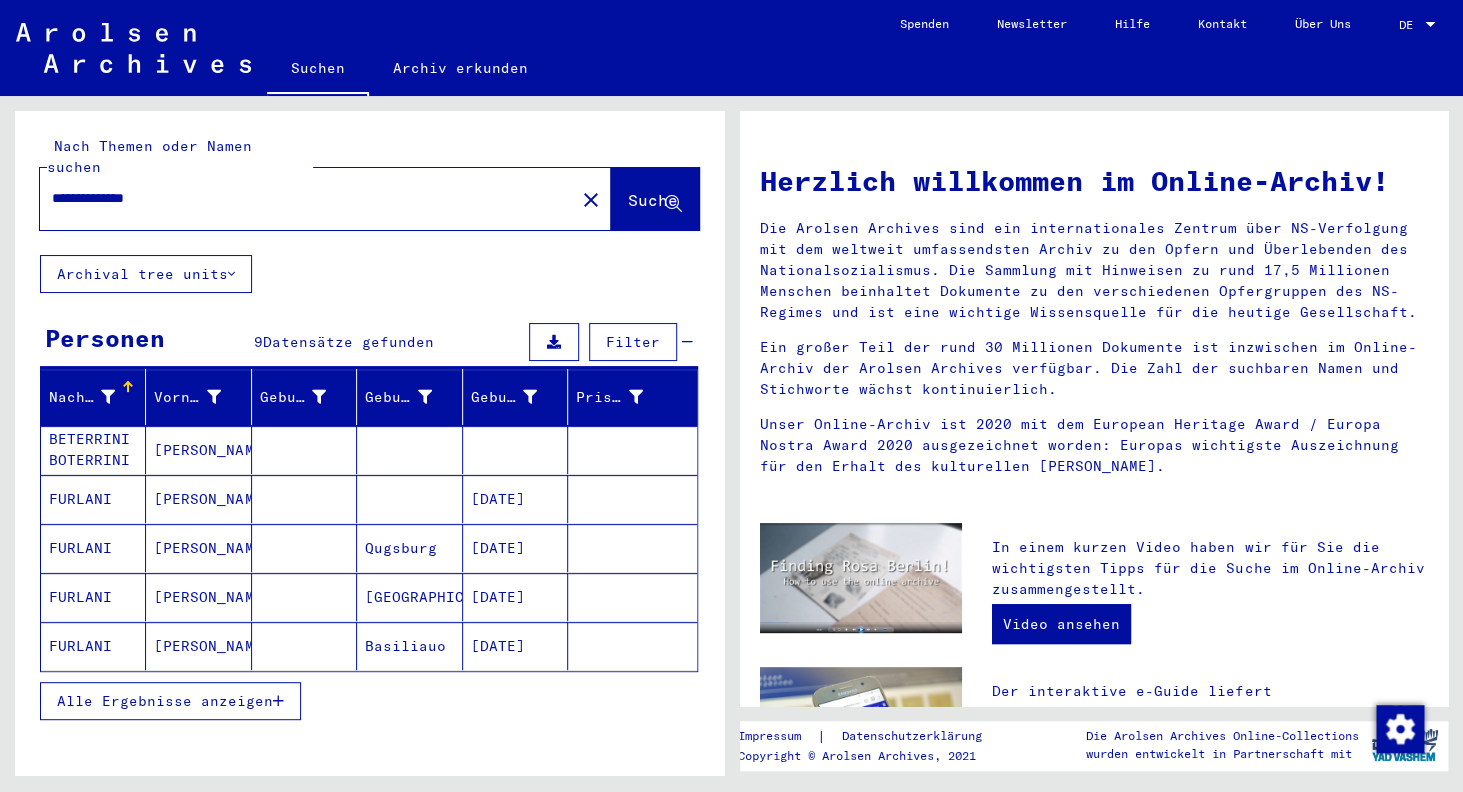 click on "FURLANI" 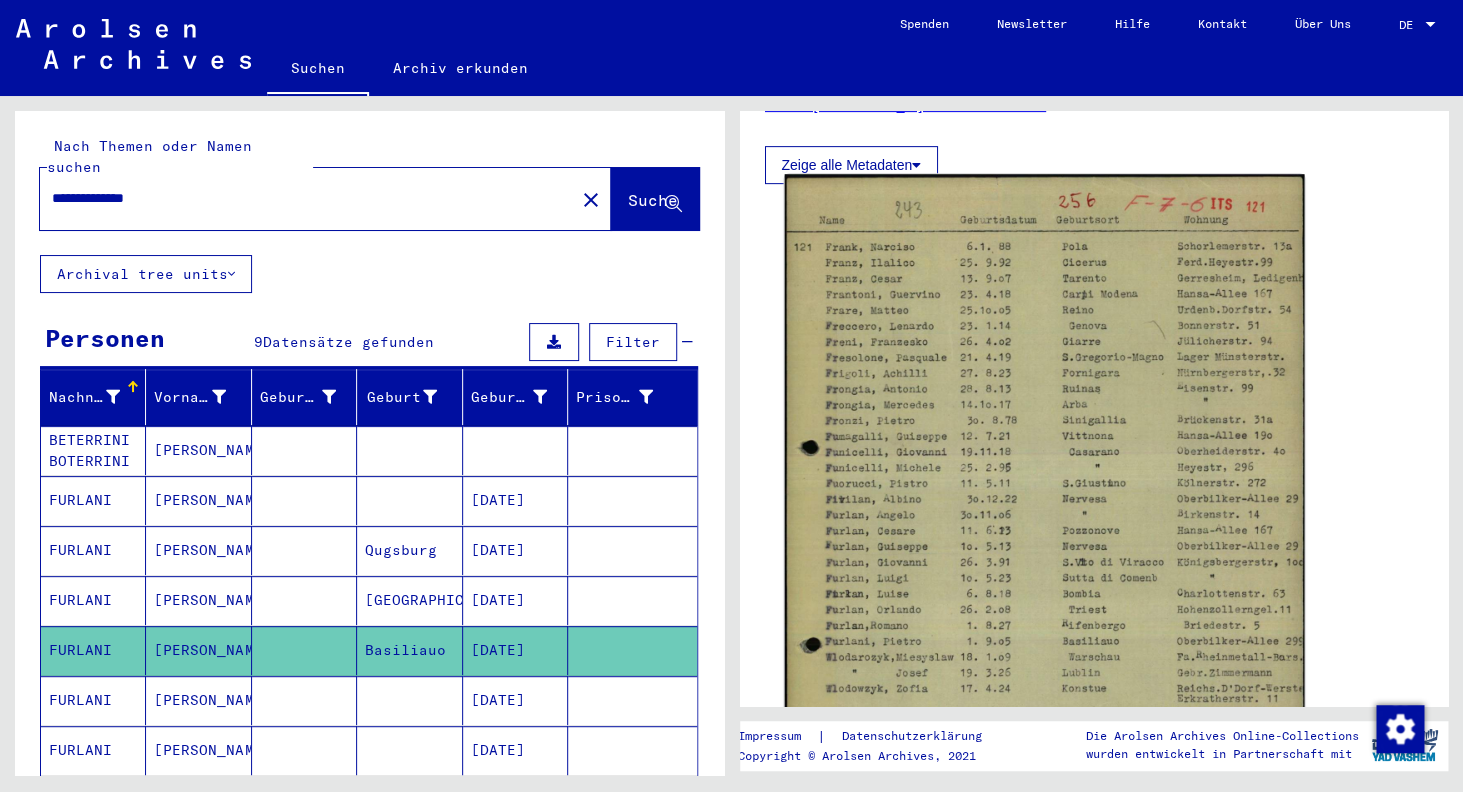 scroll, scrollTop: 336, scrollLeft: 0, axis: vertical 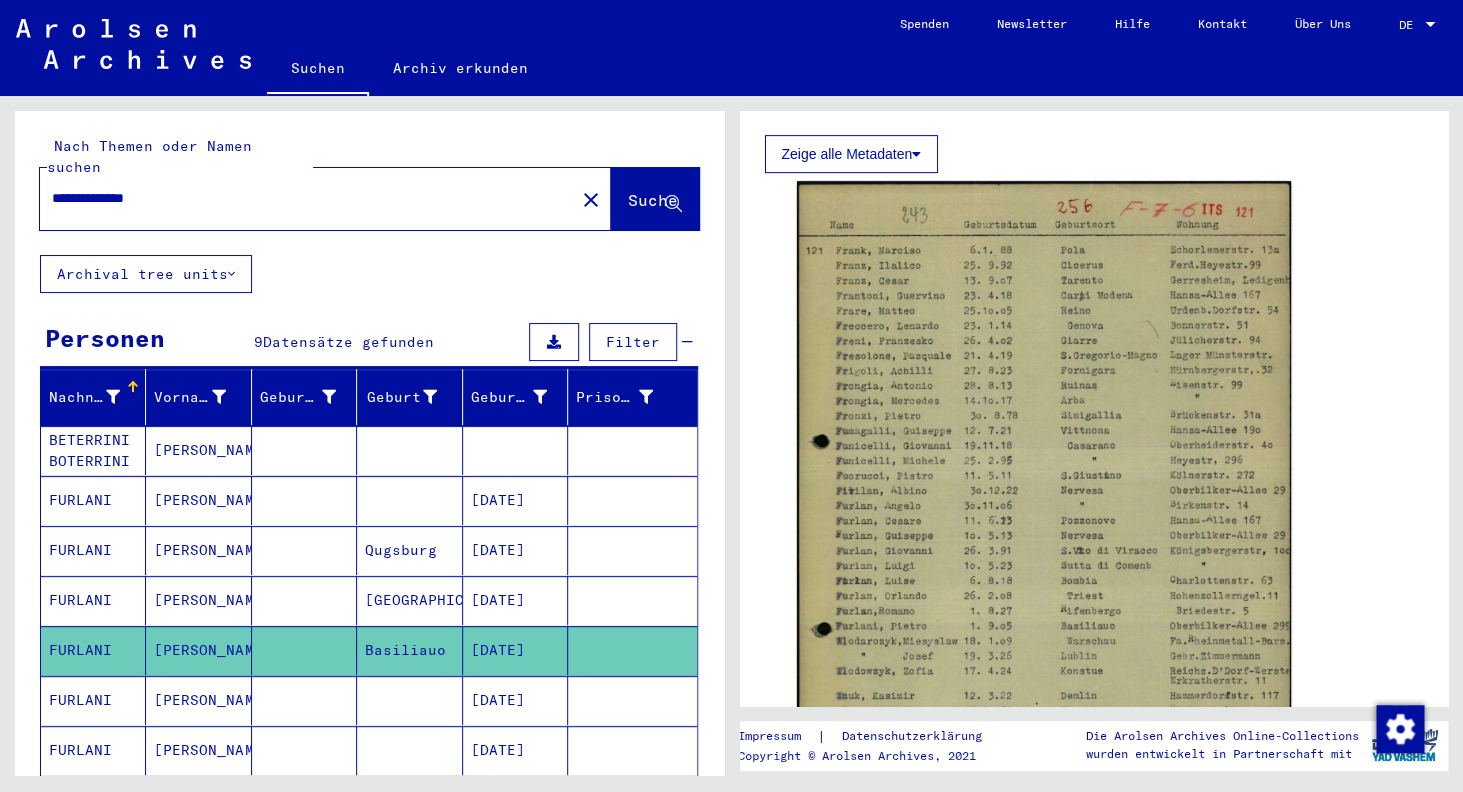 click on "FURLANI" at bounding box center (93, 650) 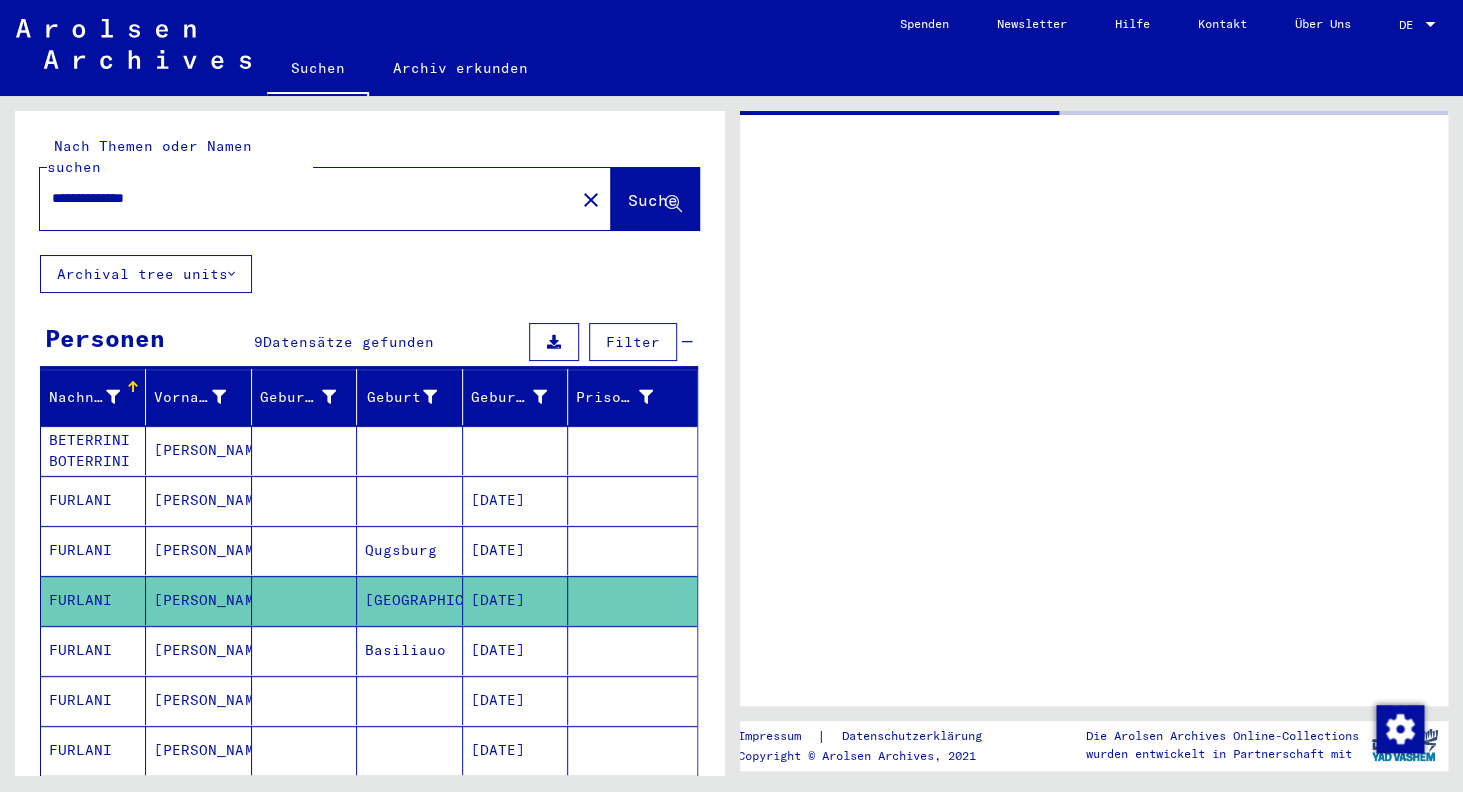 scroll, scrollTop: 0, scrollLeft: 0, axis: both 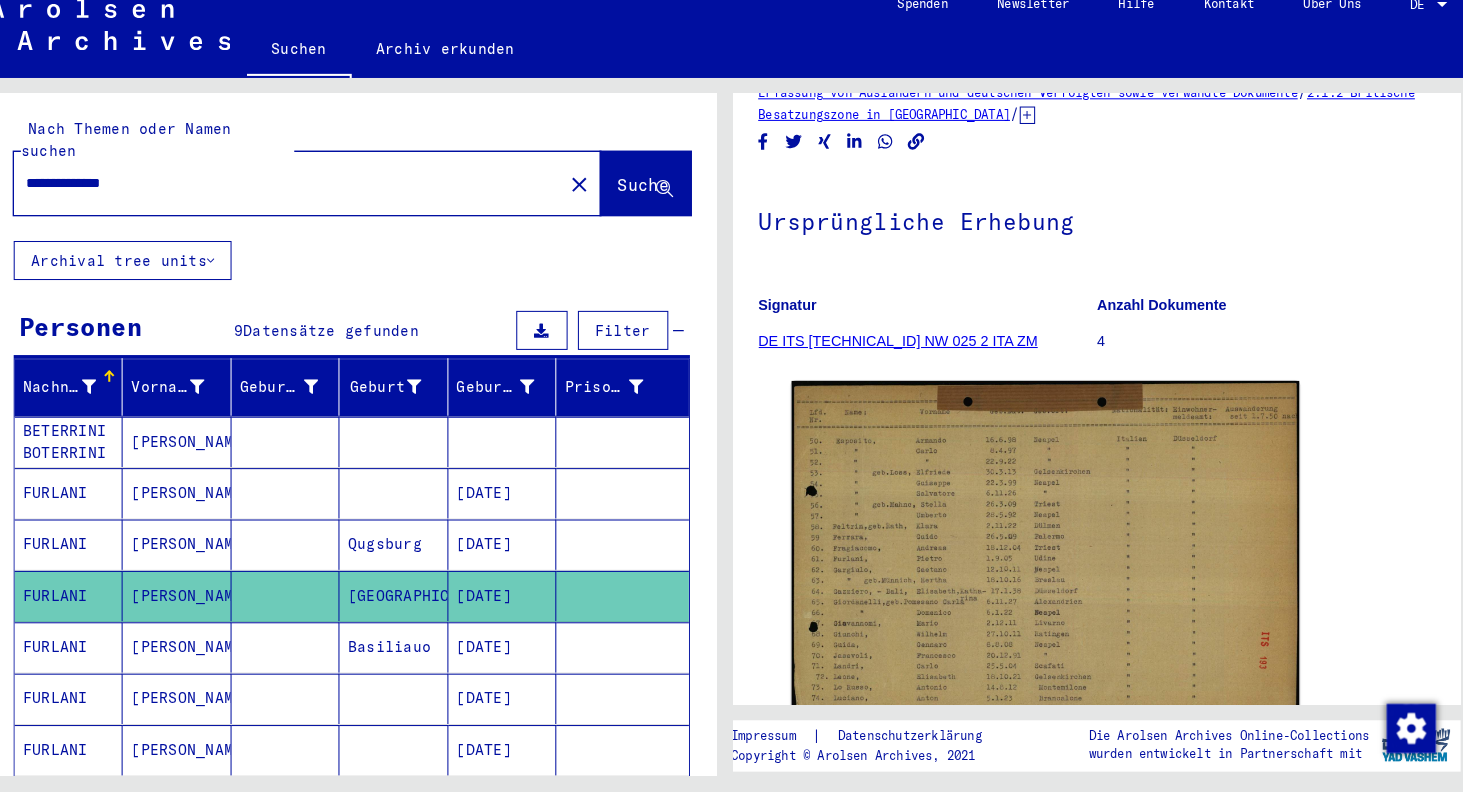 click on "[PERSON_NAME]" at bounding box center (198, 600) 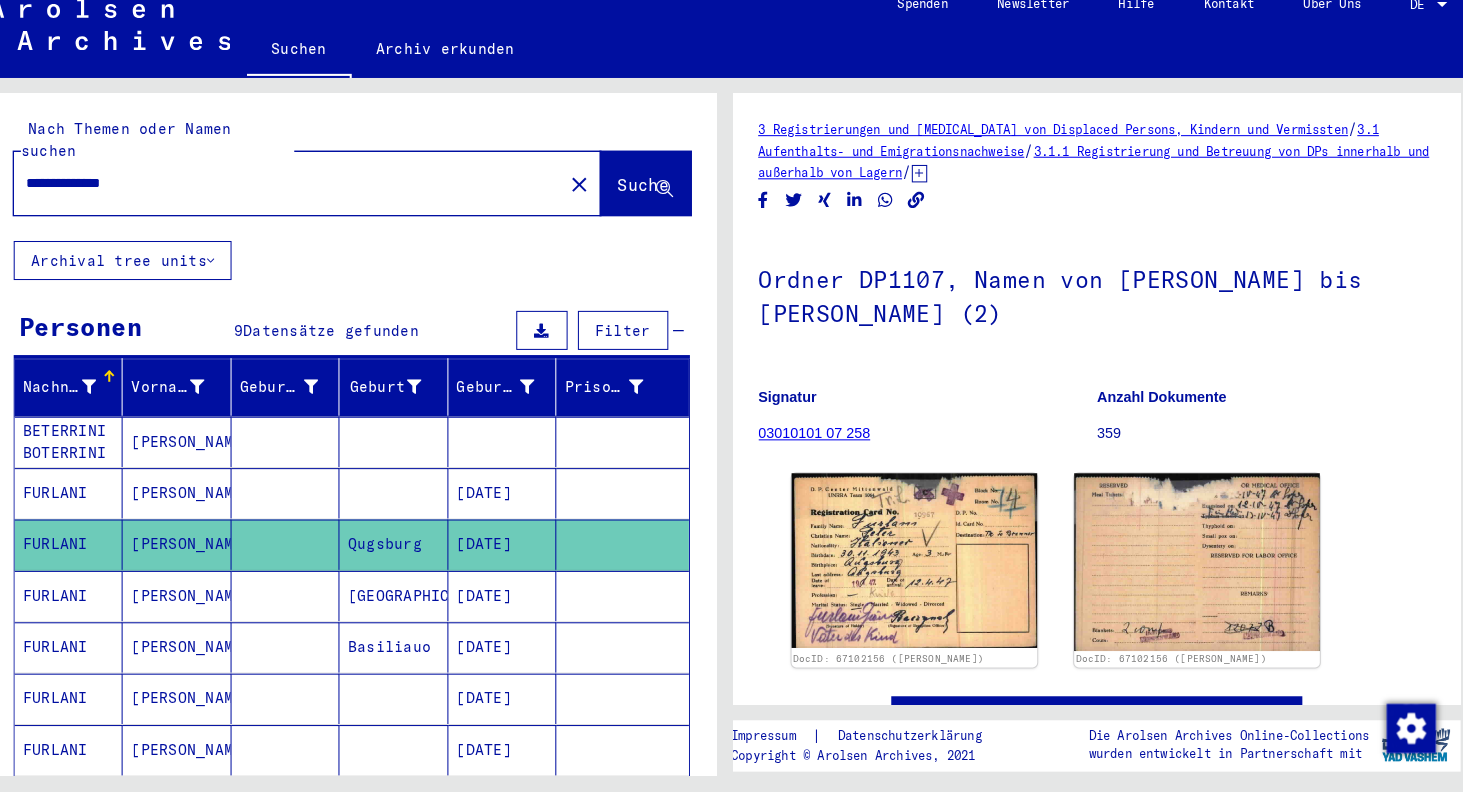 click on "FURLANI" at bounding box center [93, 550] 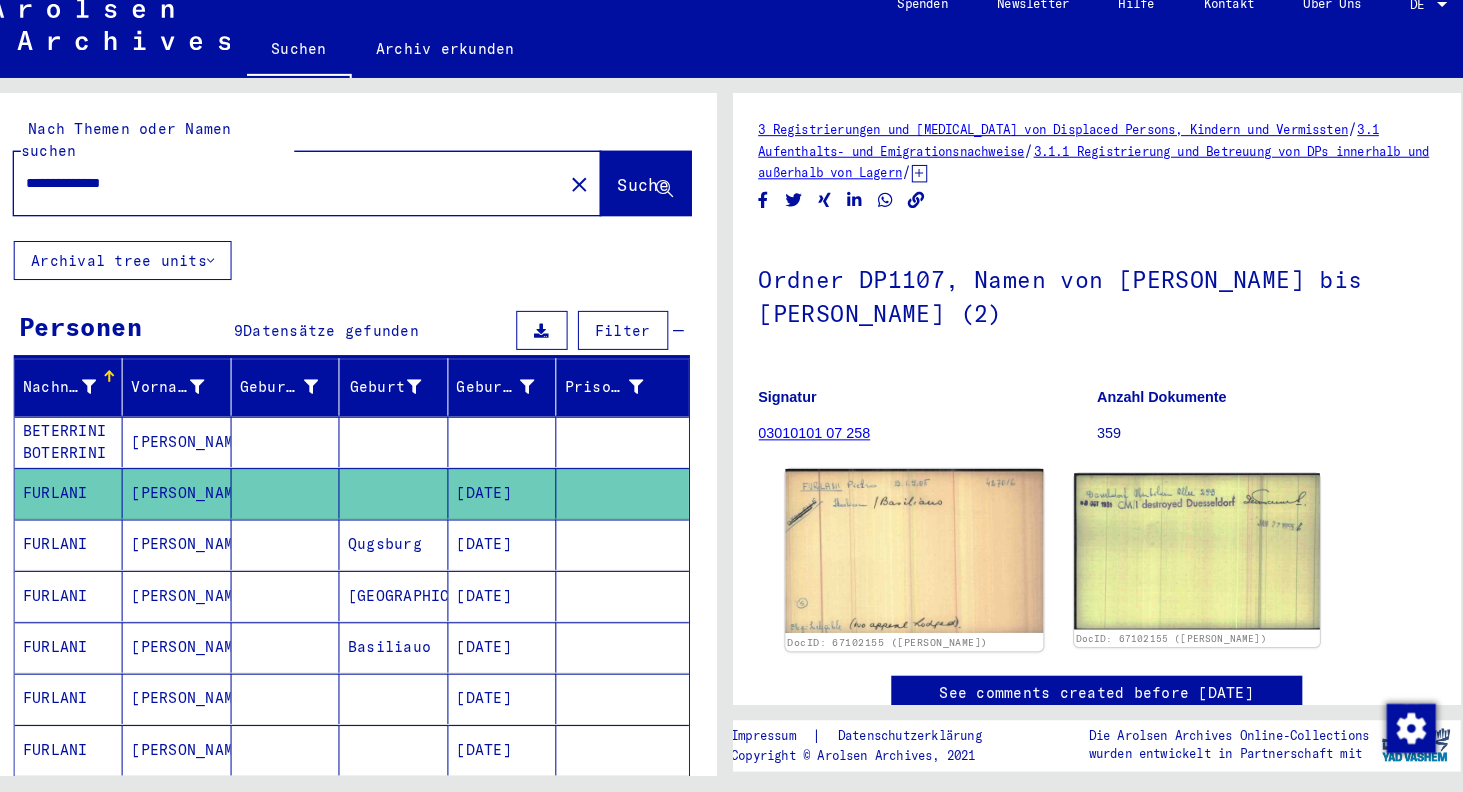 click 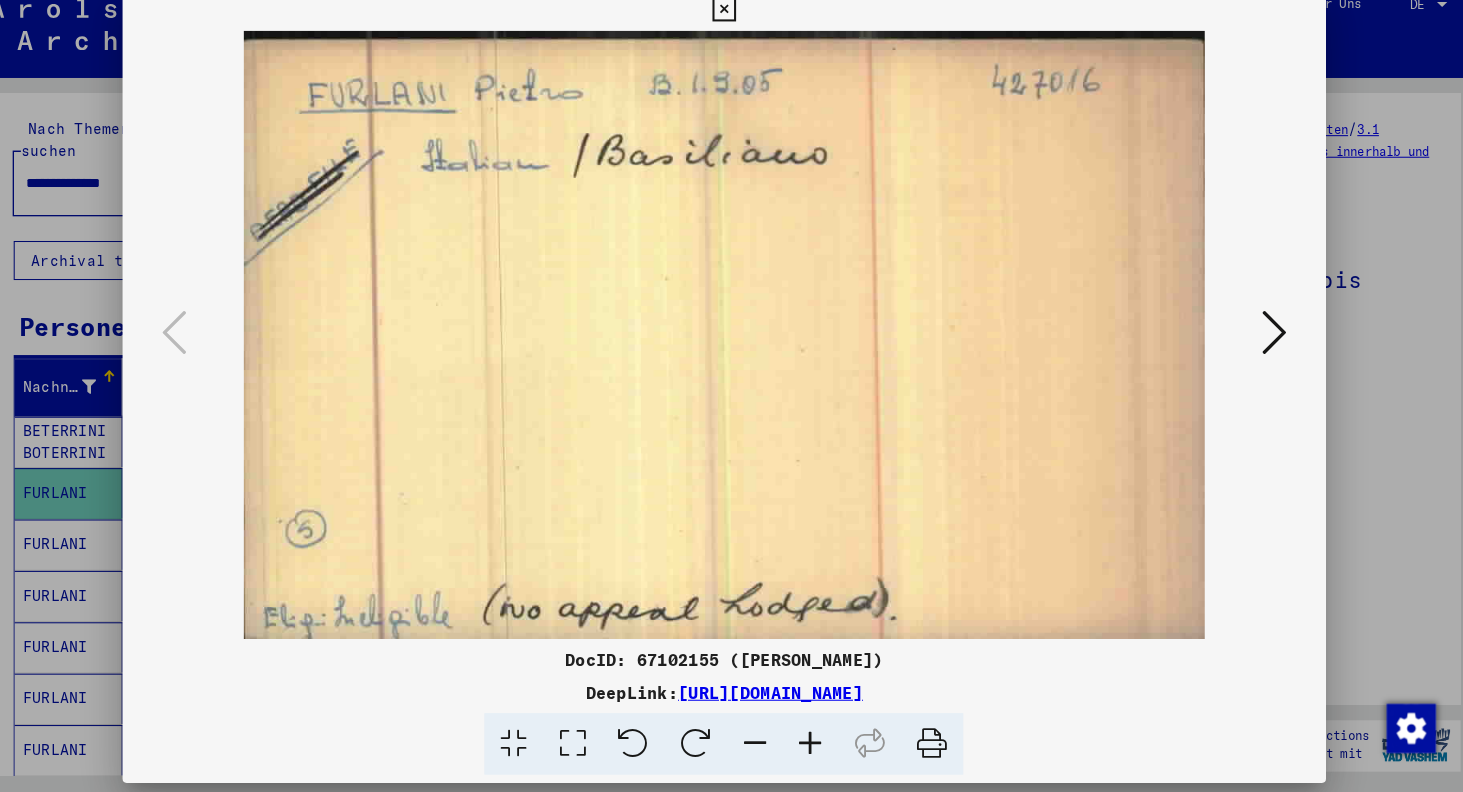 click at bounding box center (1267, 344) 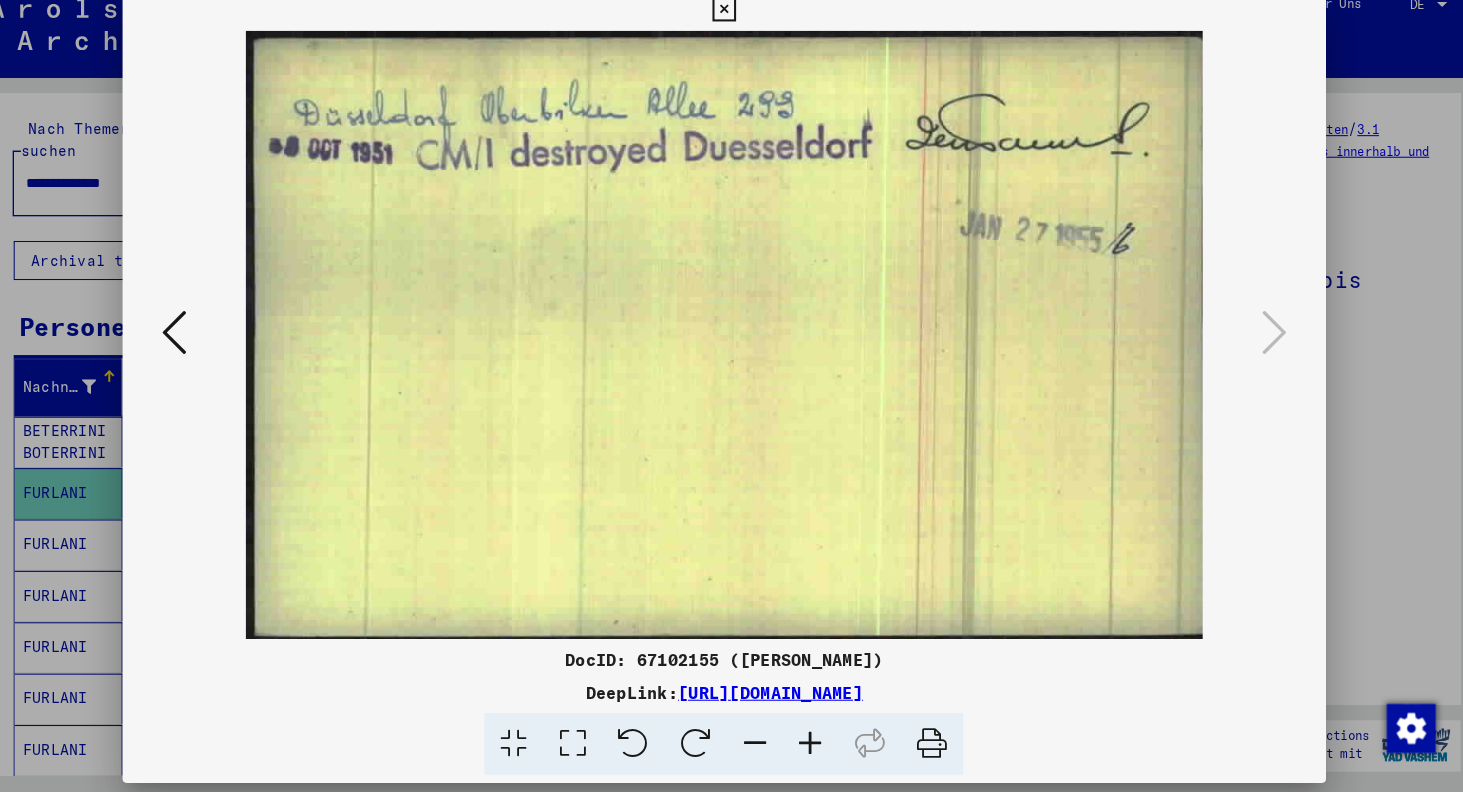 click at bounding box center [196, 344] 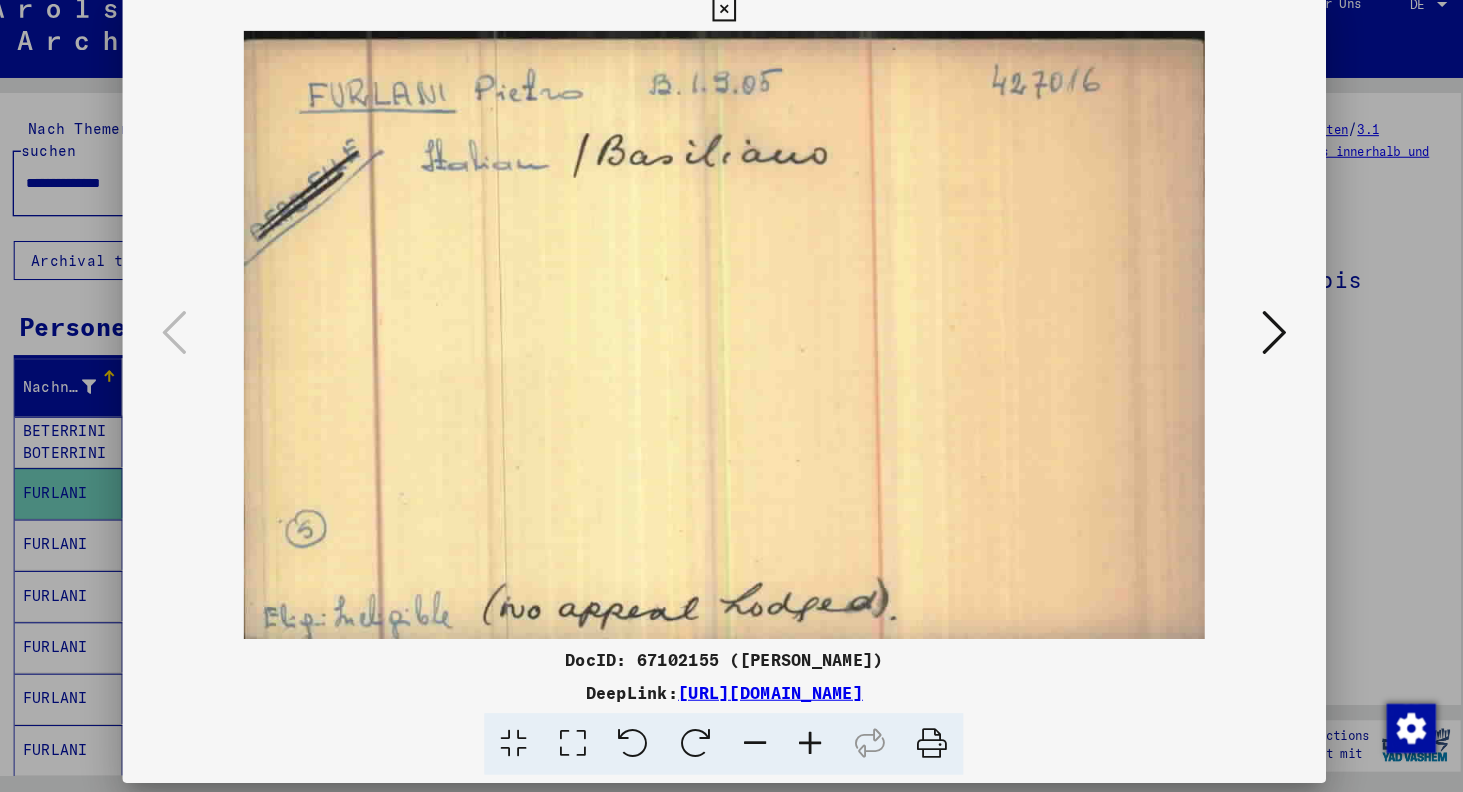 click at bounding box center [731, 30] 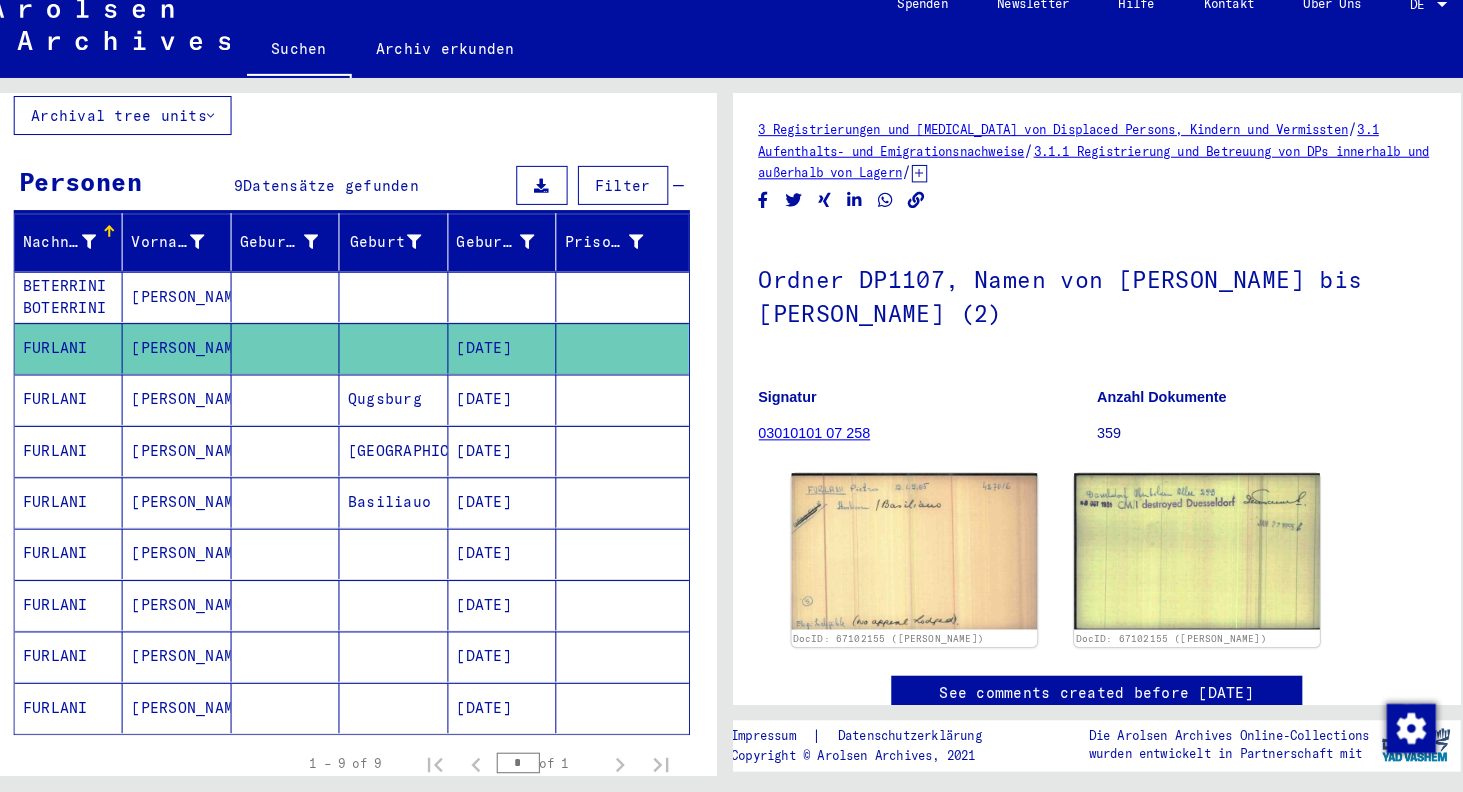 scroll, scrollTop: 133, scrollLeft: 0, axis: vertical 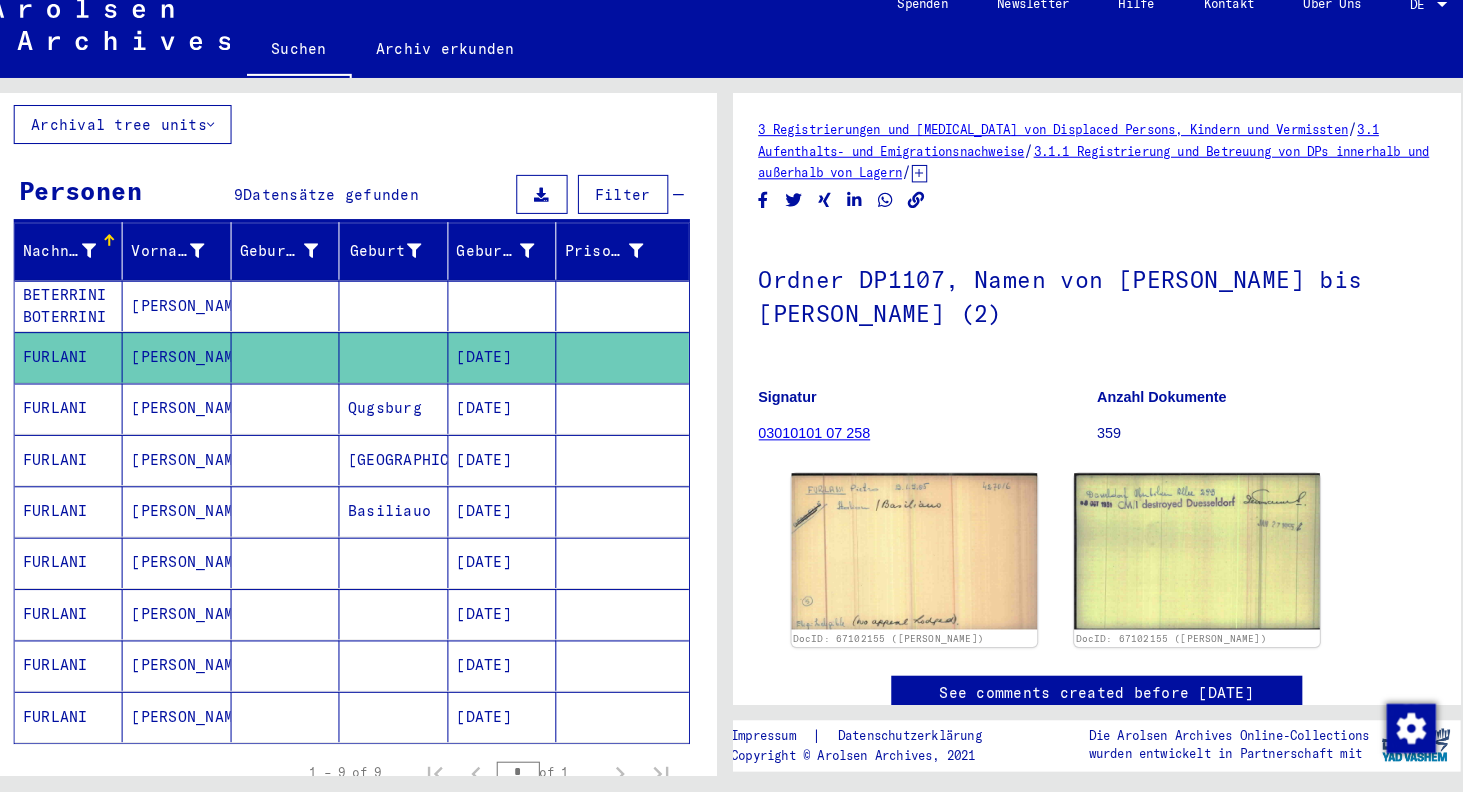 click on "FURLANI" at bounding box center [93, 617] 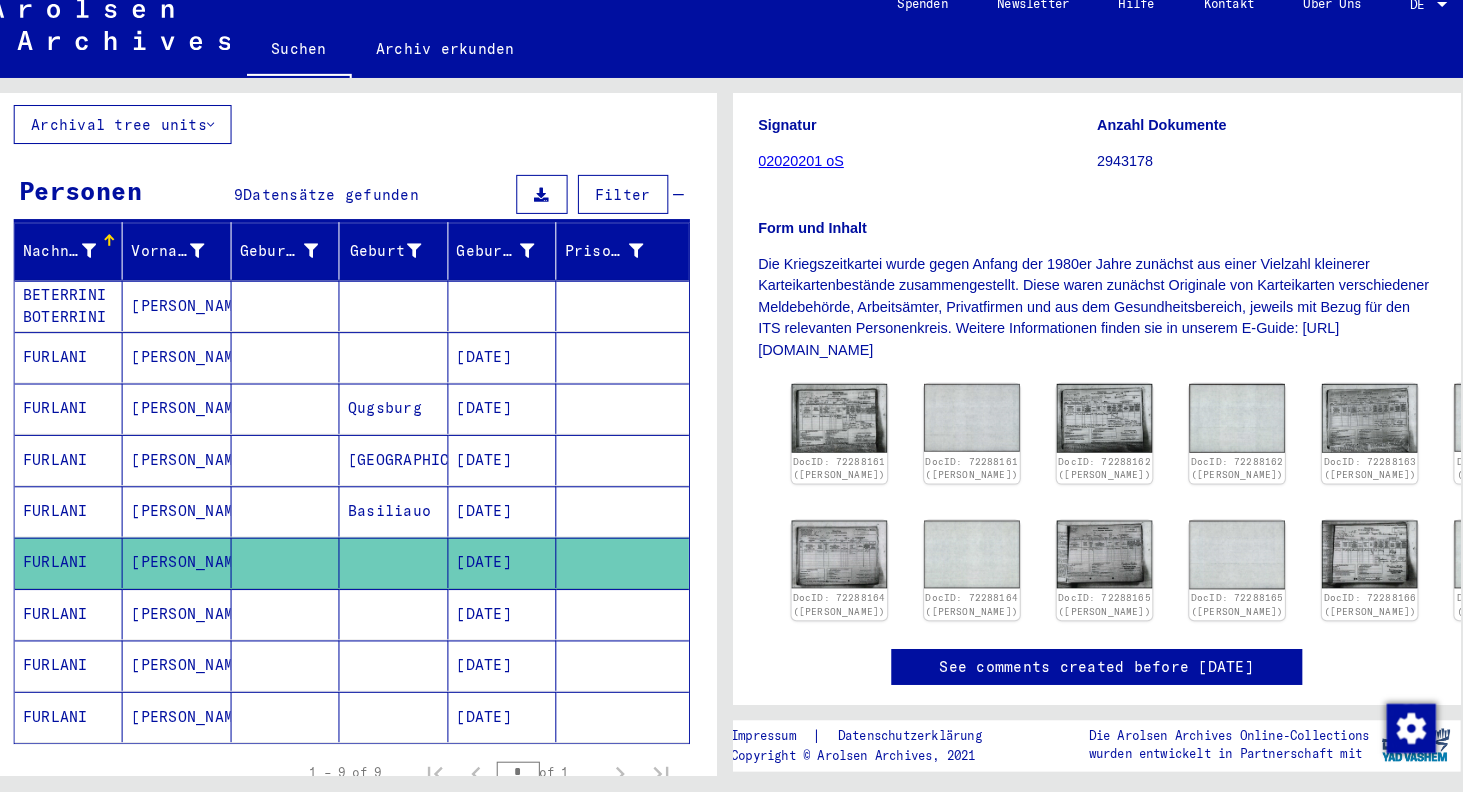 scroll, scrollTop: 254, scrollLeft: 0, axis: vertical 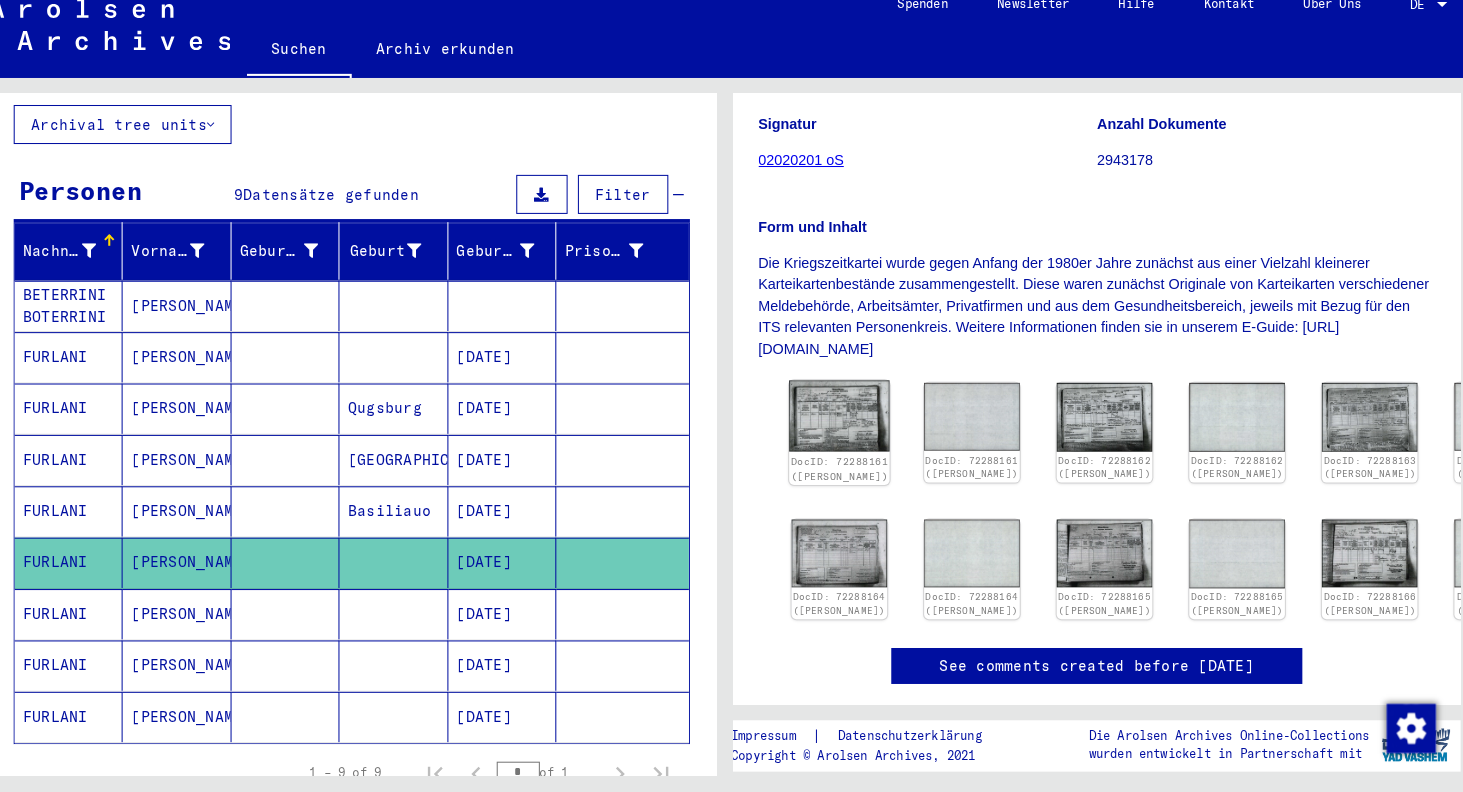 click 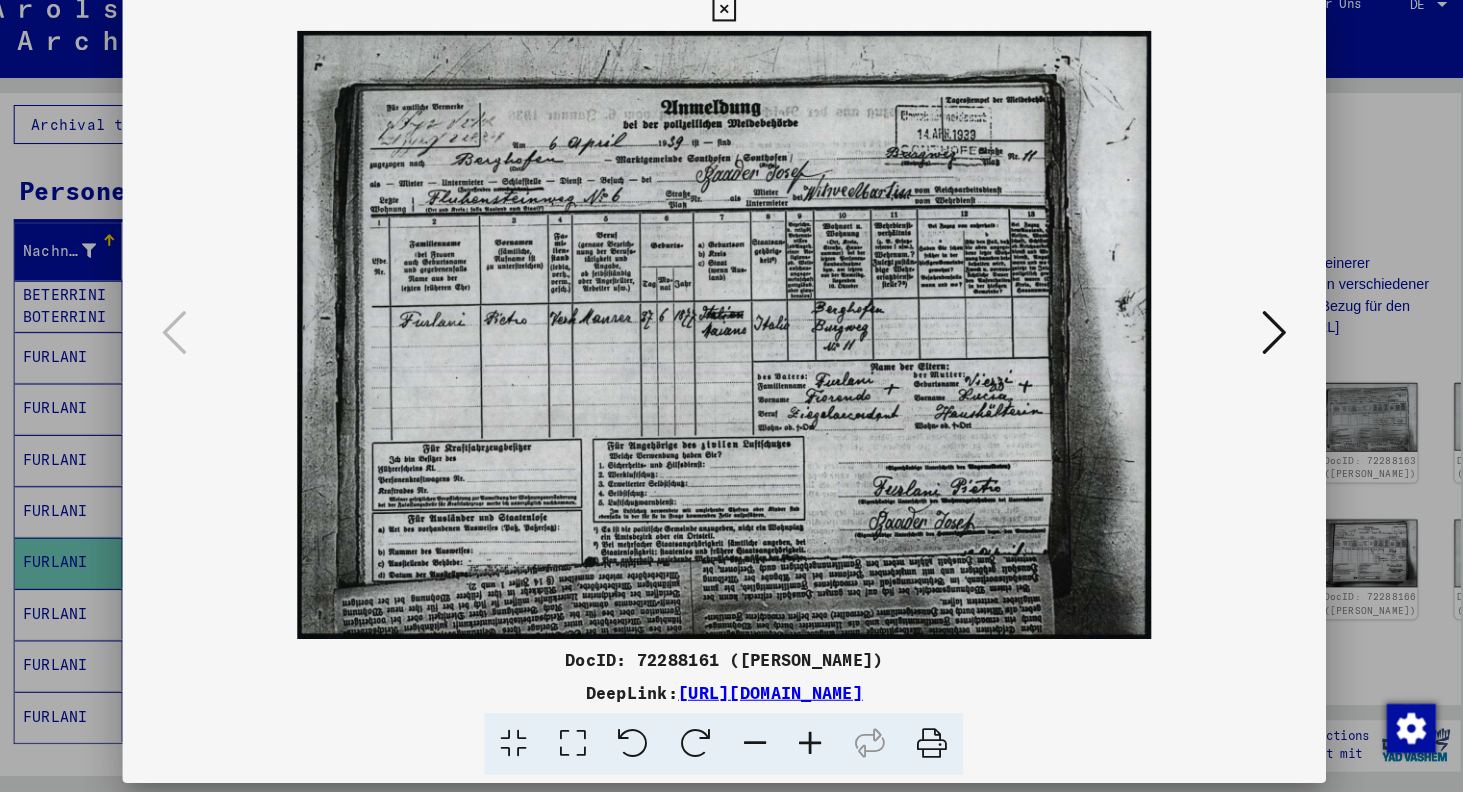 click at bounding box center [1267, 344] 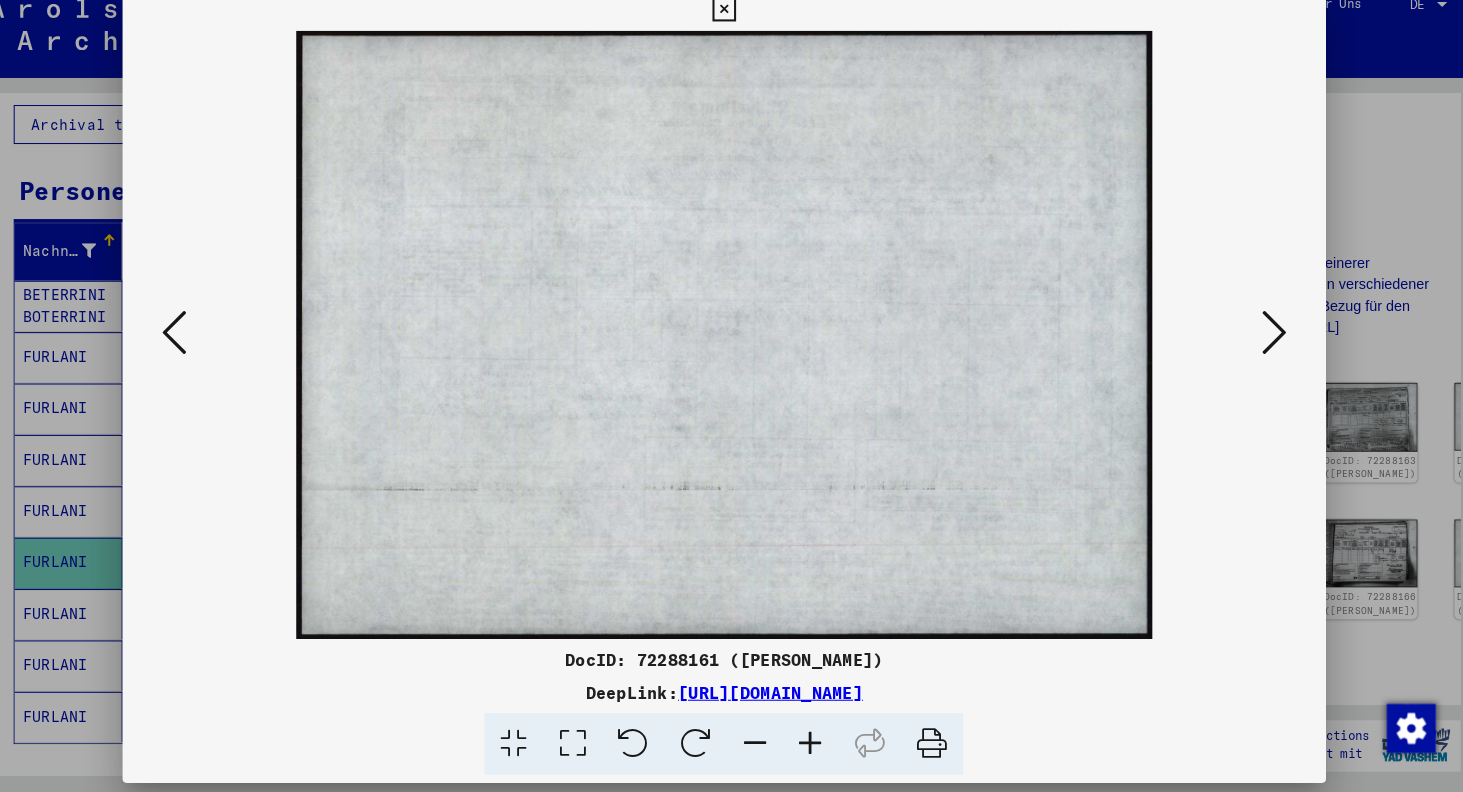 click at bounding box center [1267, 344] 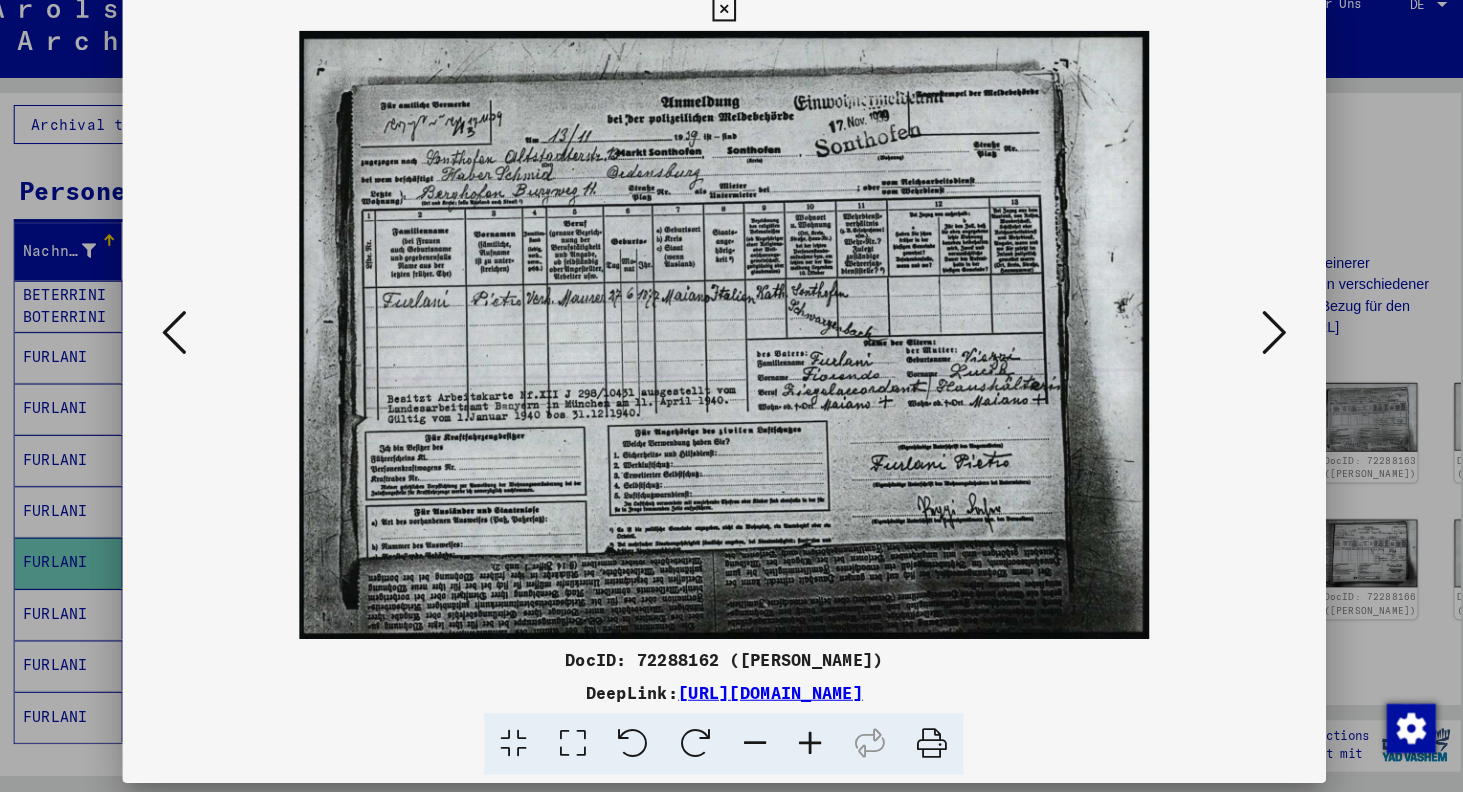 click at bounding box center [1267, 344] 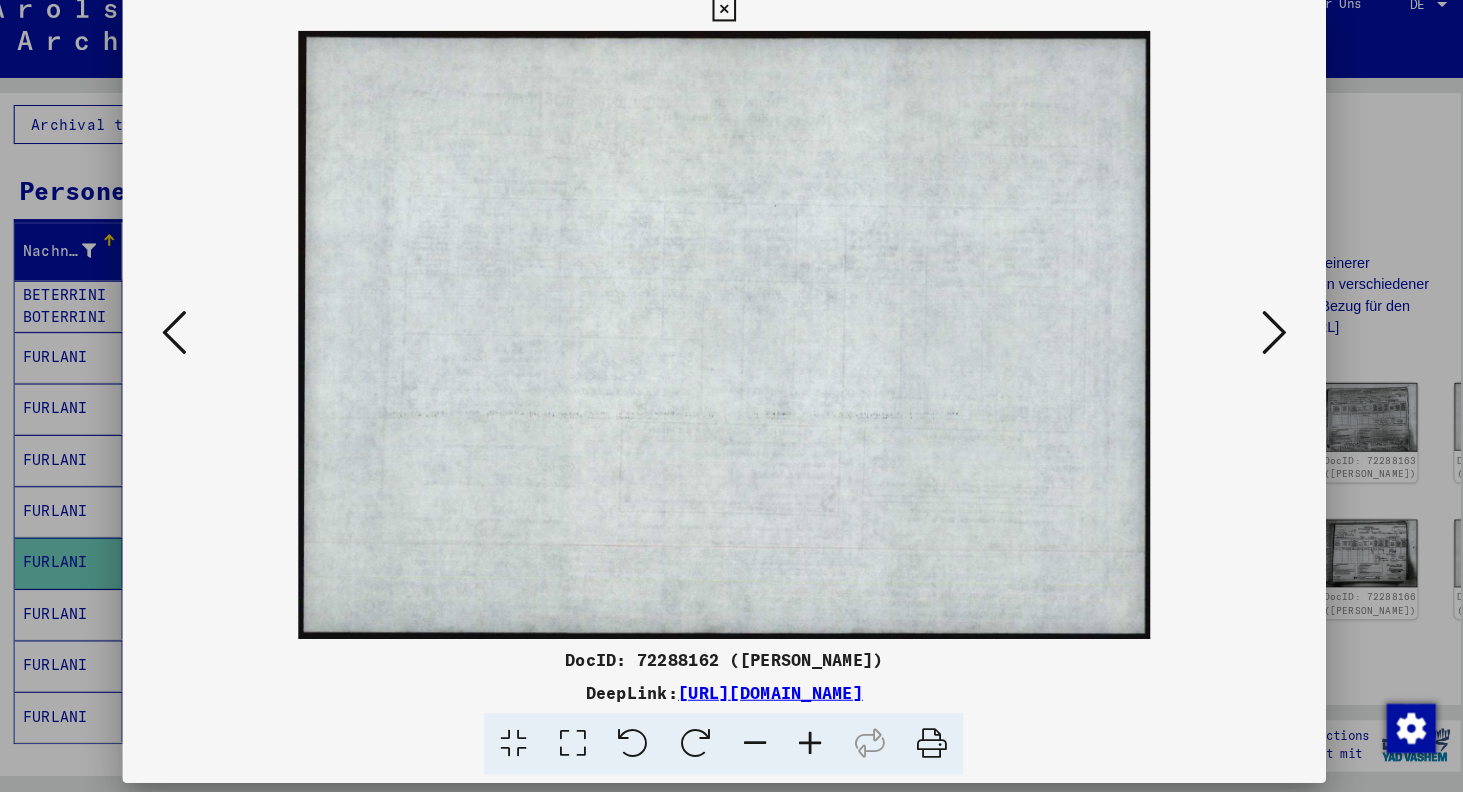 click at bounding box center (1267, 344) 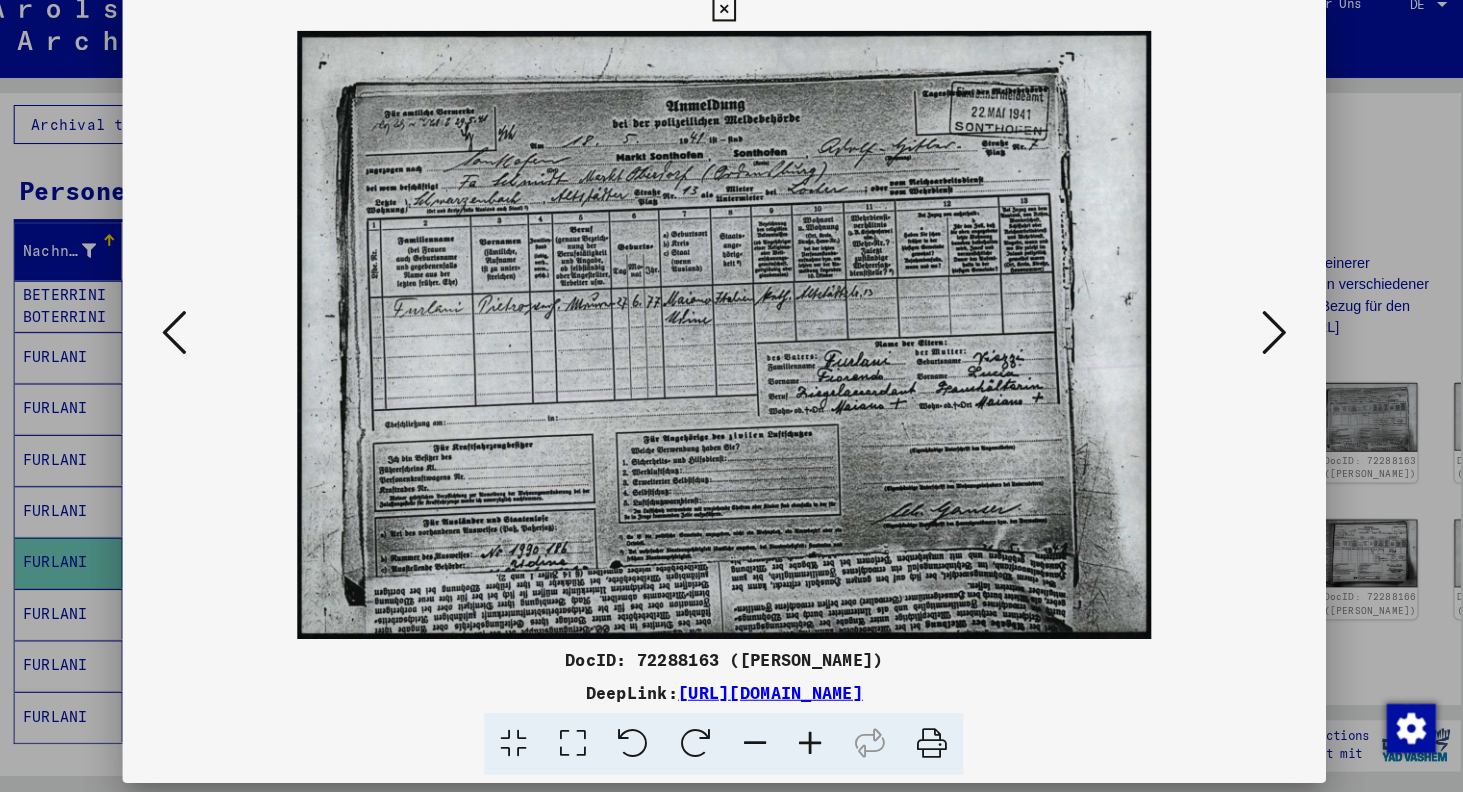 click at bounding box center [1267, 344] 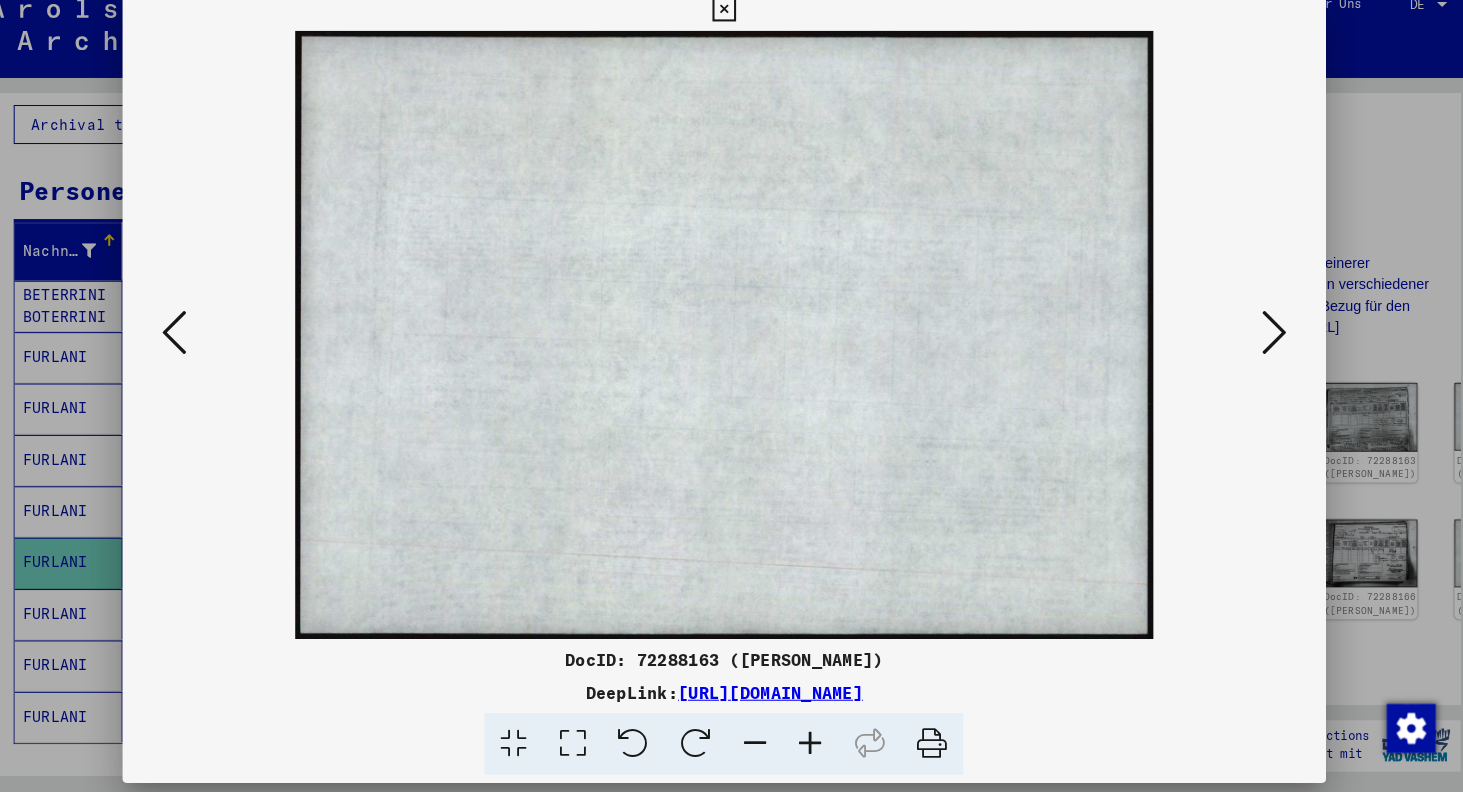 click at bounding box center [1267, 344] 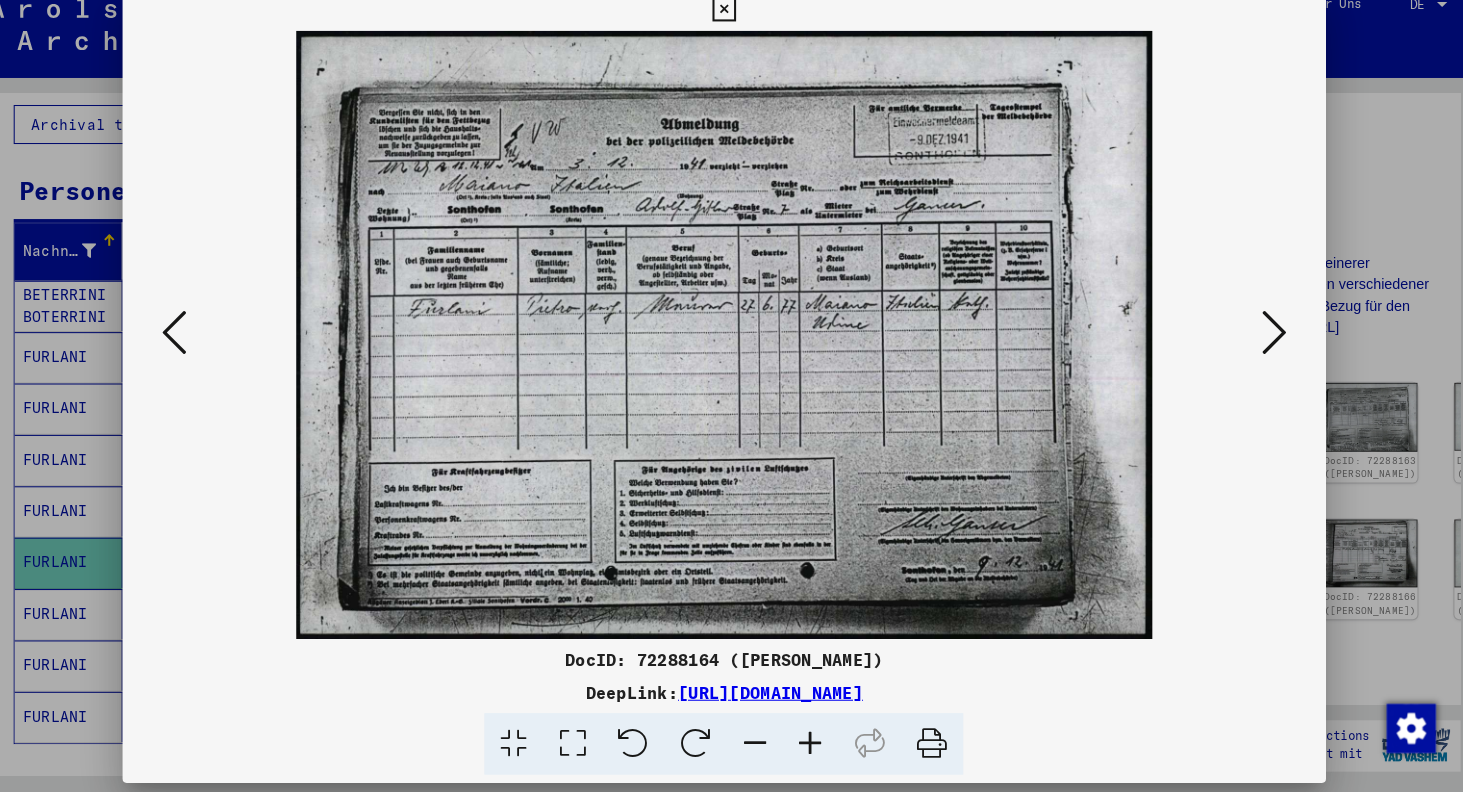click at bounding box center [1267, 344] 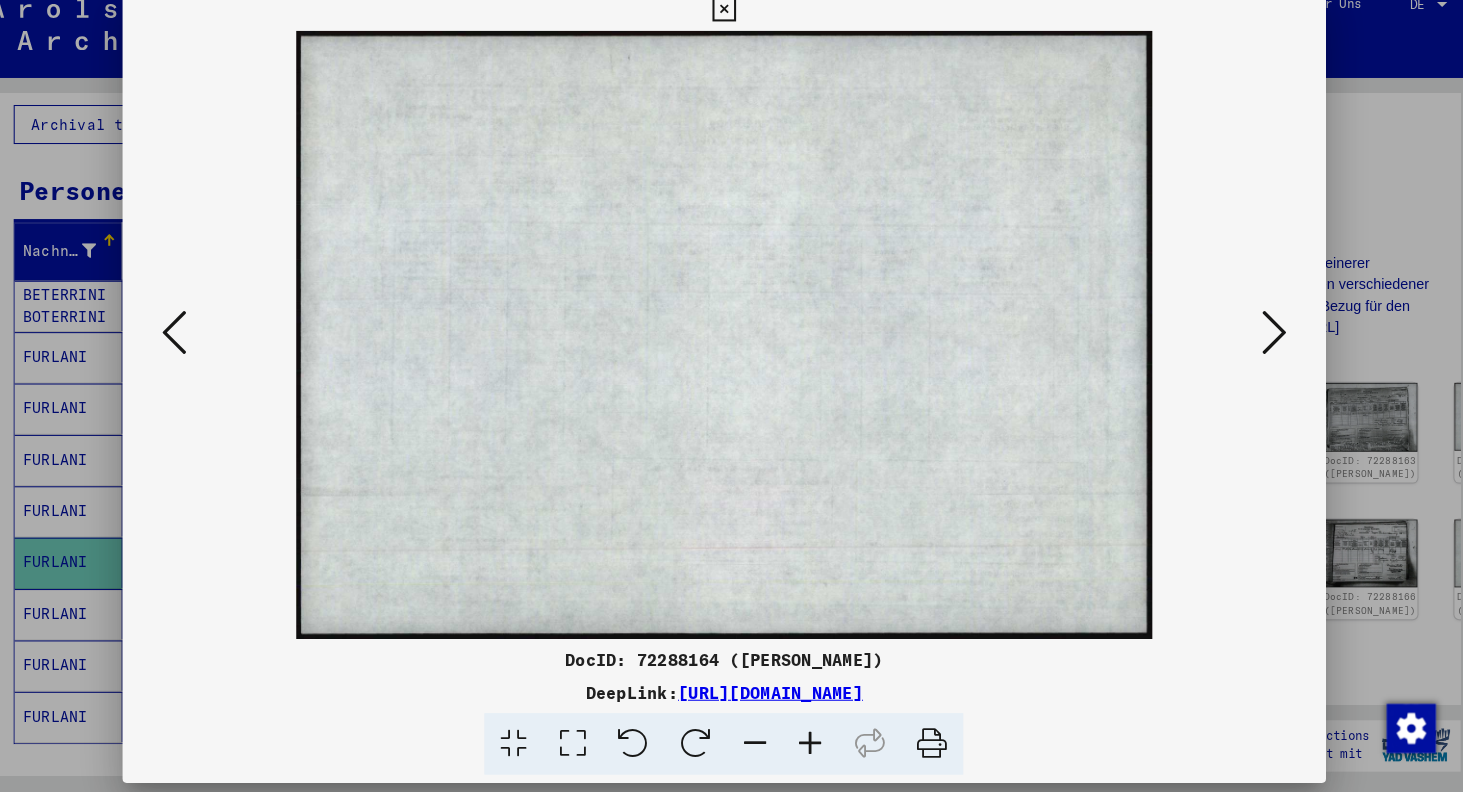 click at bounding box center [1267, 344] 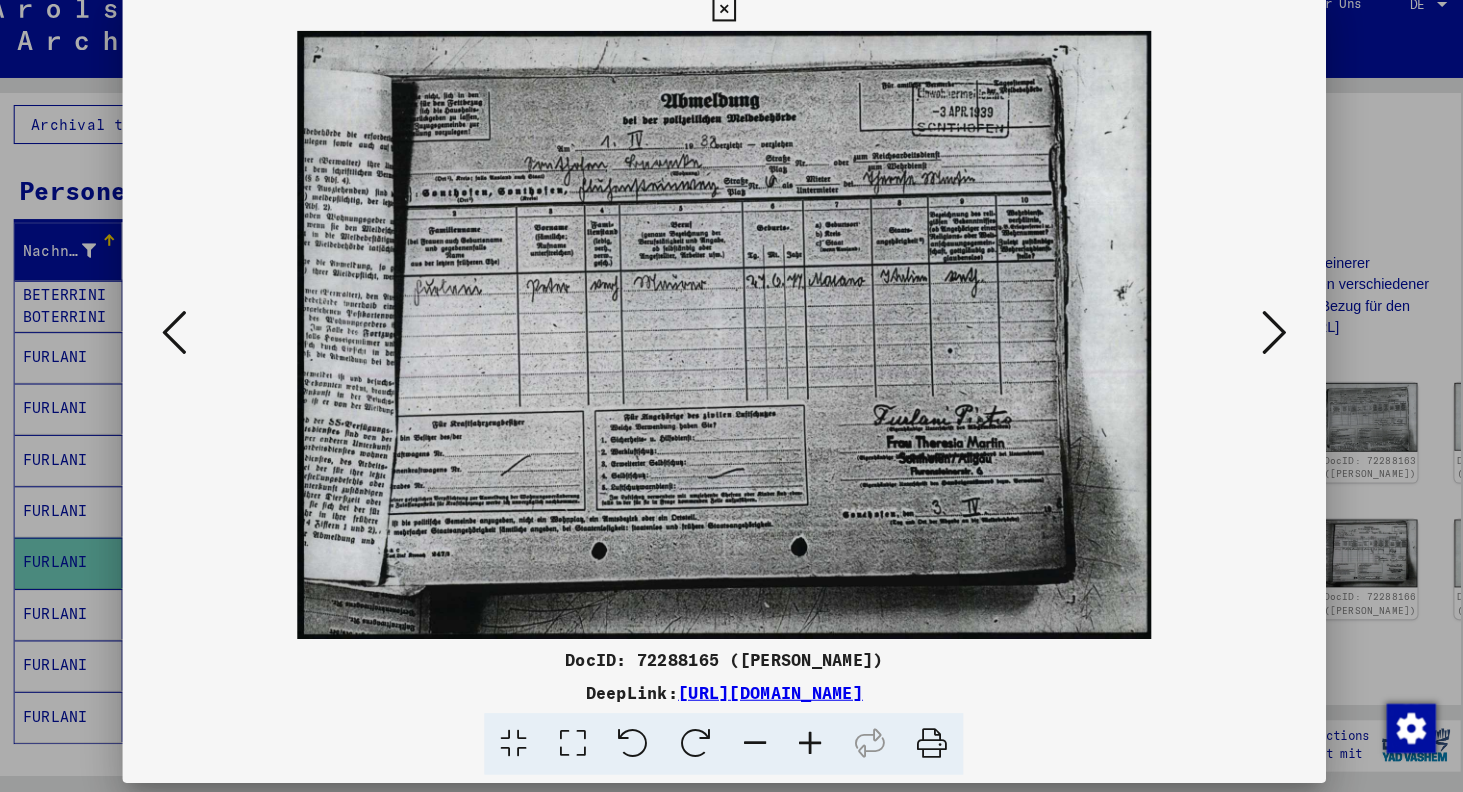 click at bounding box center (1267, 344) 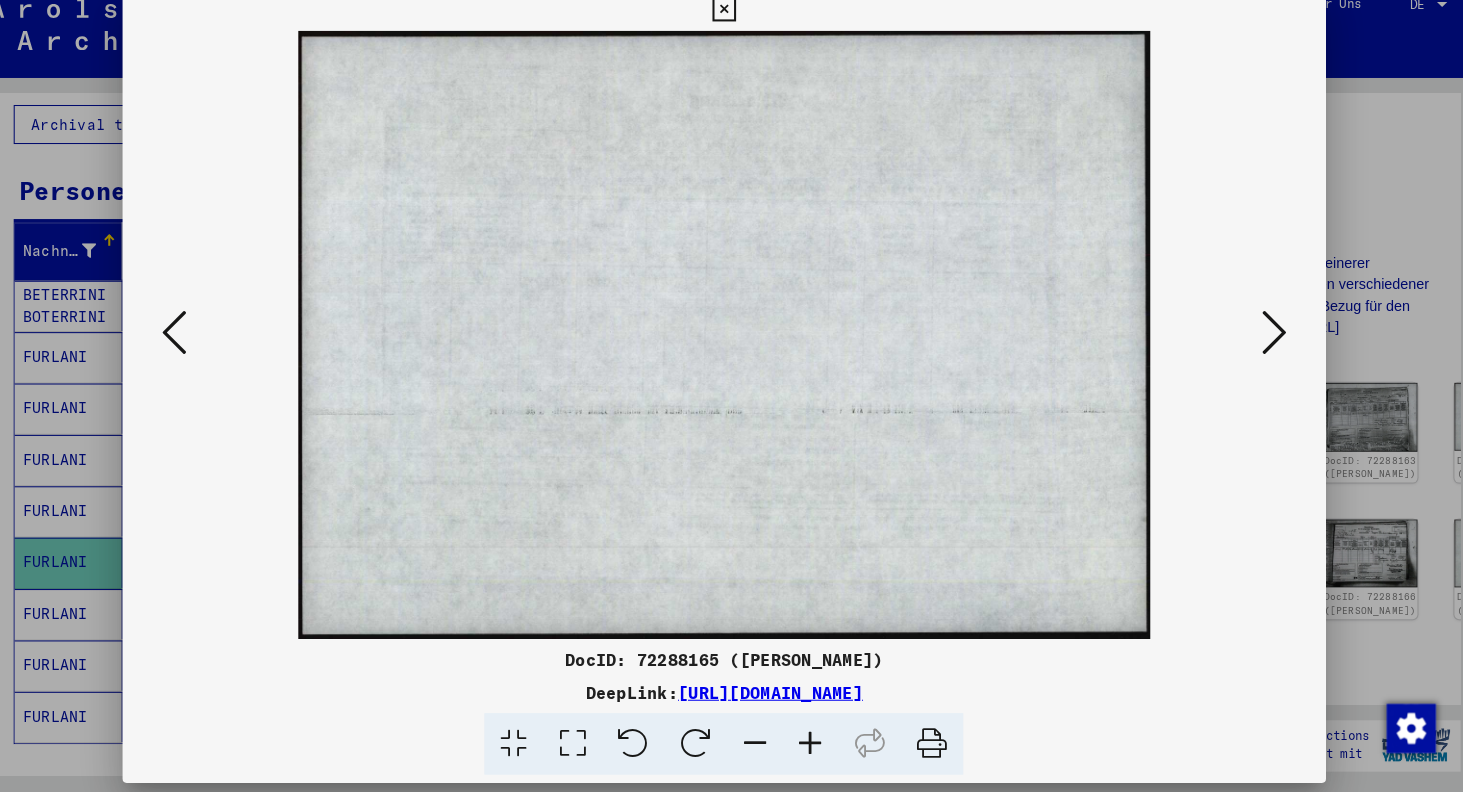 click at bounding box center (1267, 344) 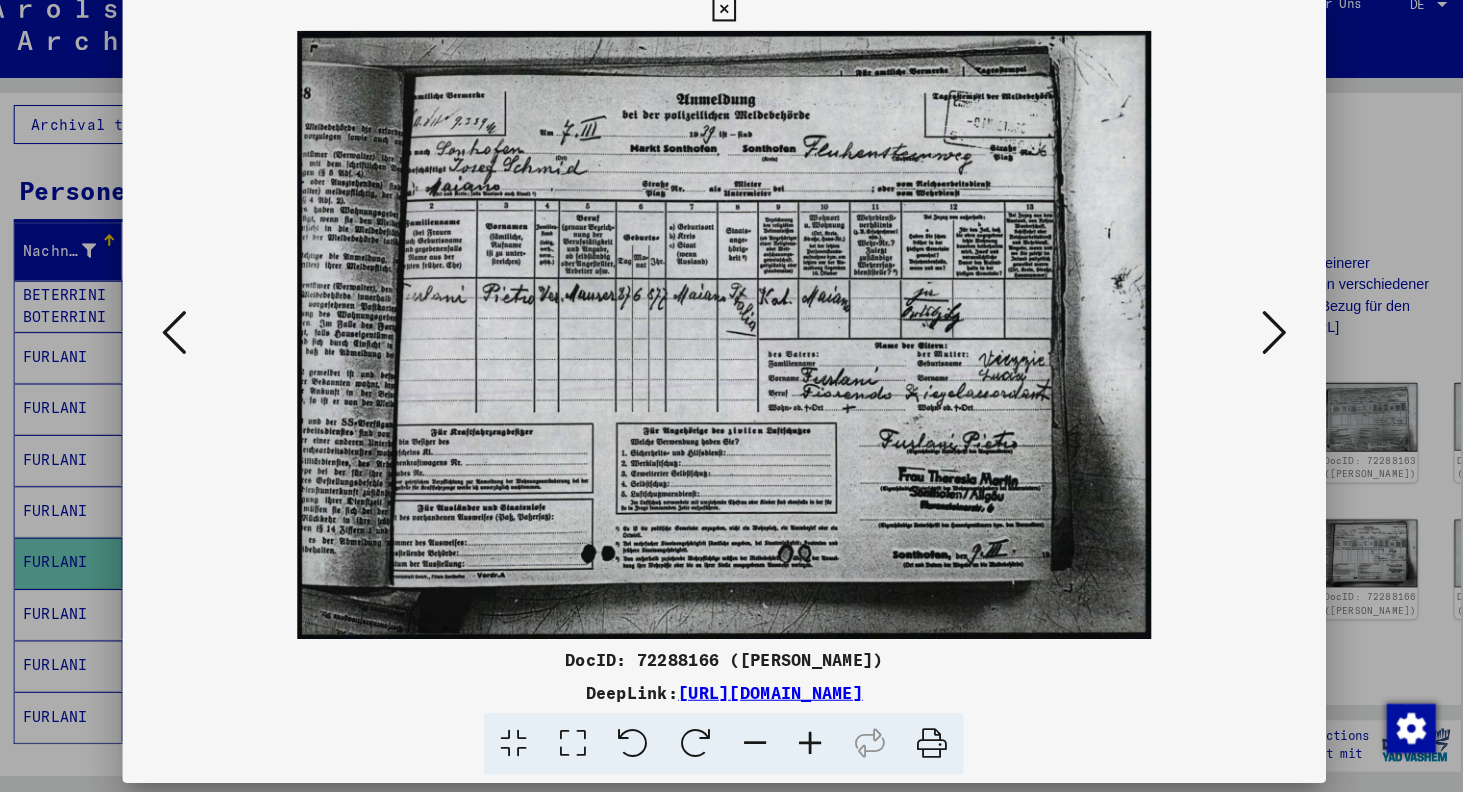 click at bounding box center [1267, 344] 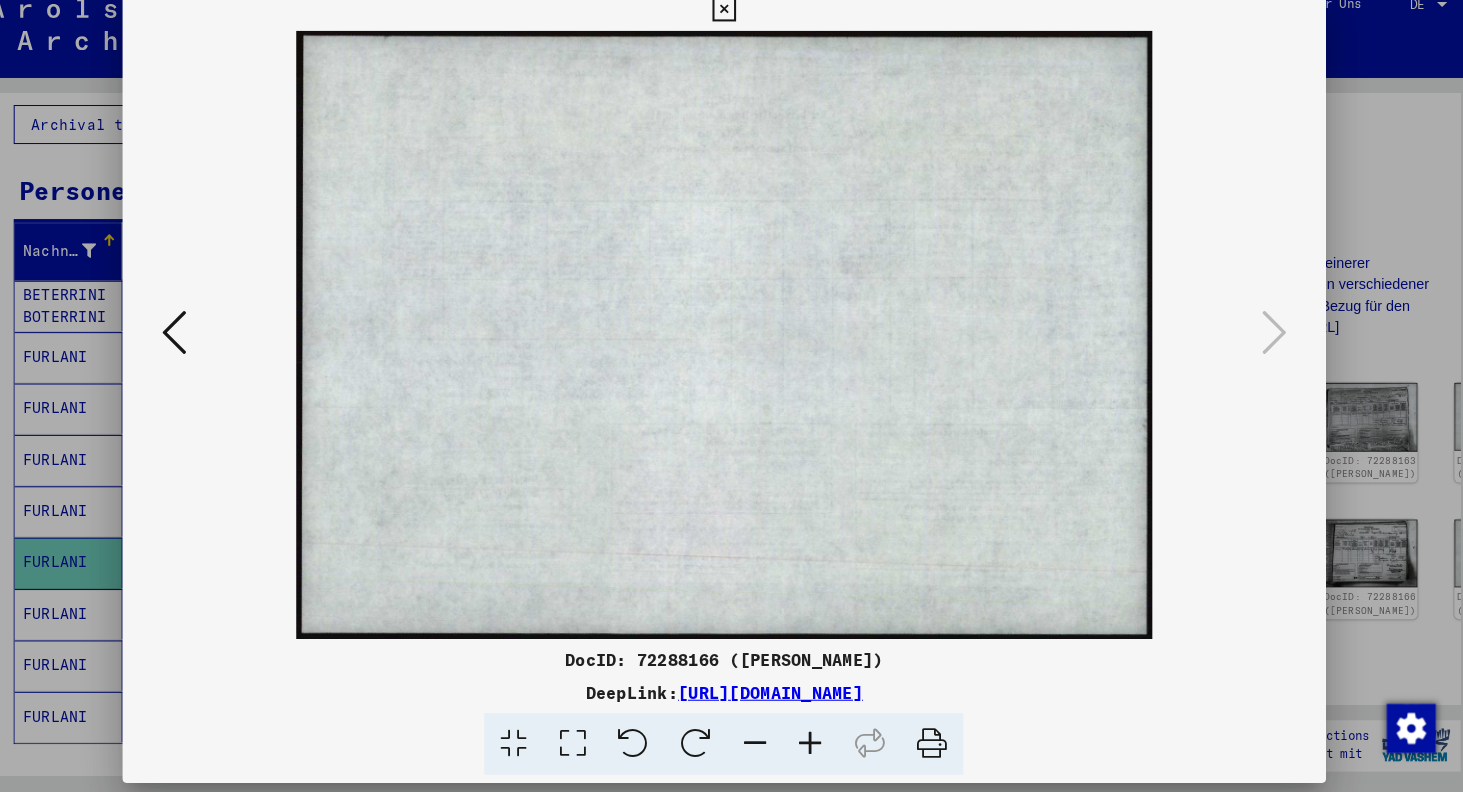 click at bounding box center [731, 30] 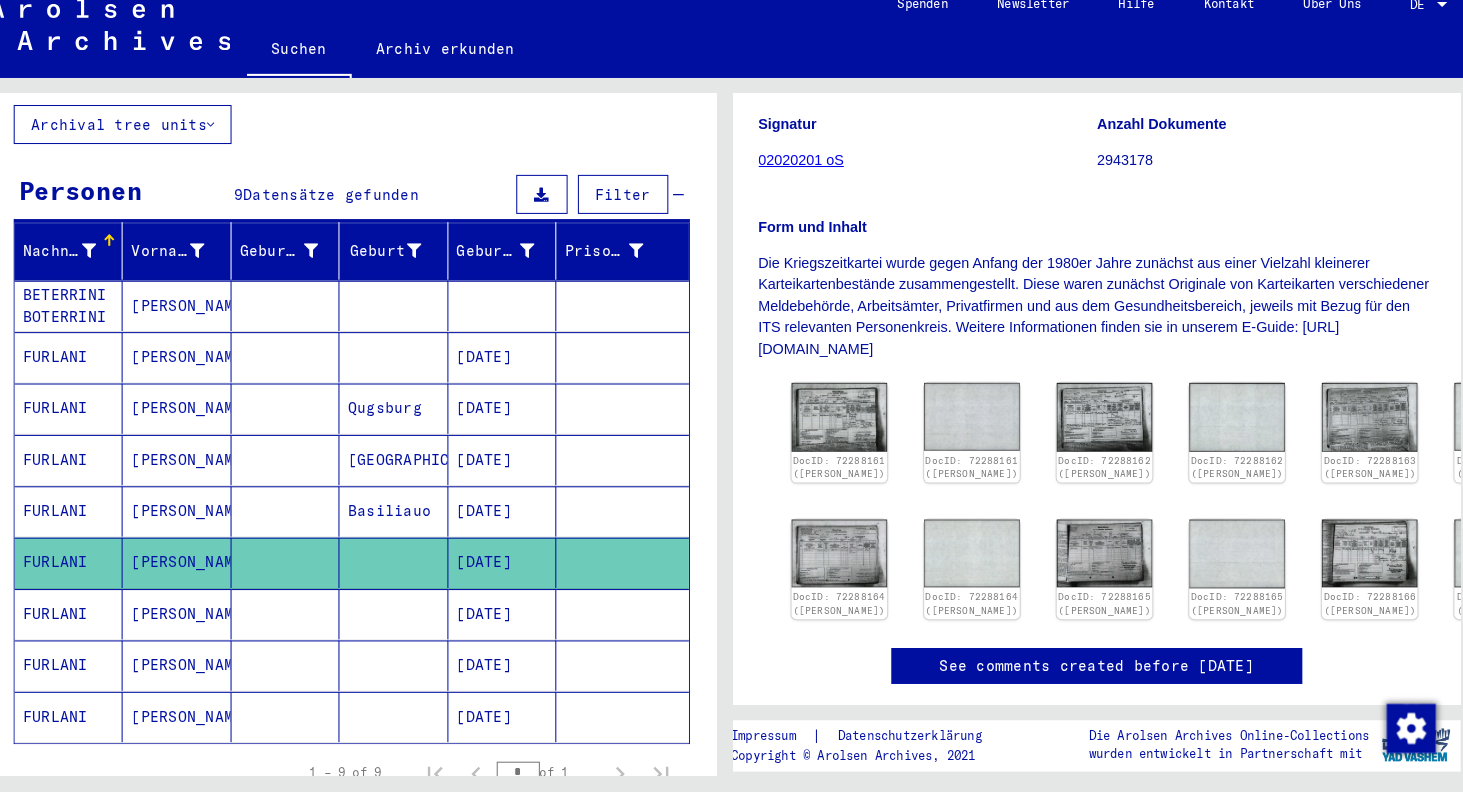 click at bounding box center (409, 667) 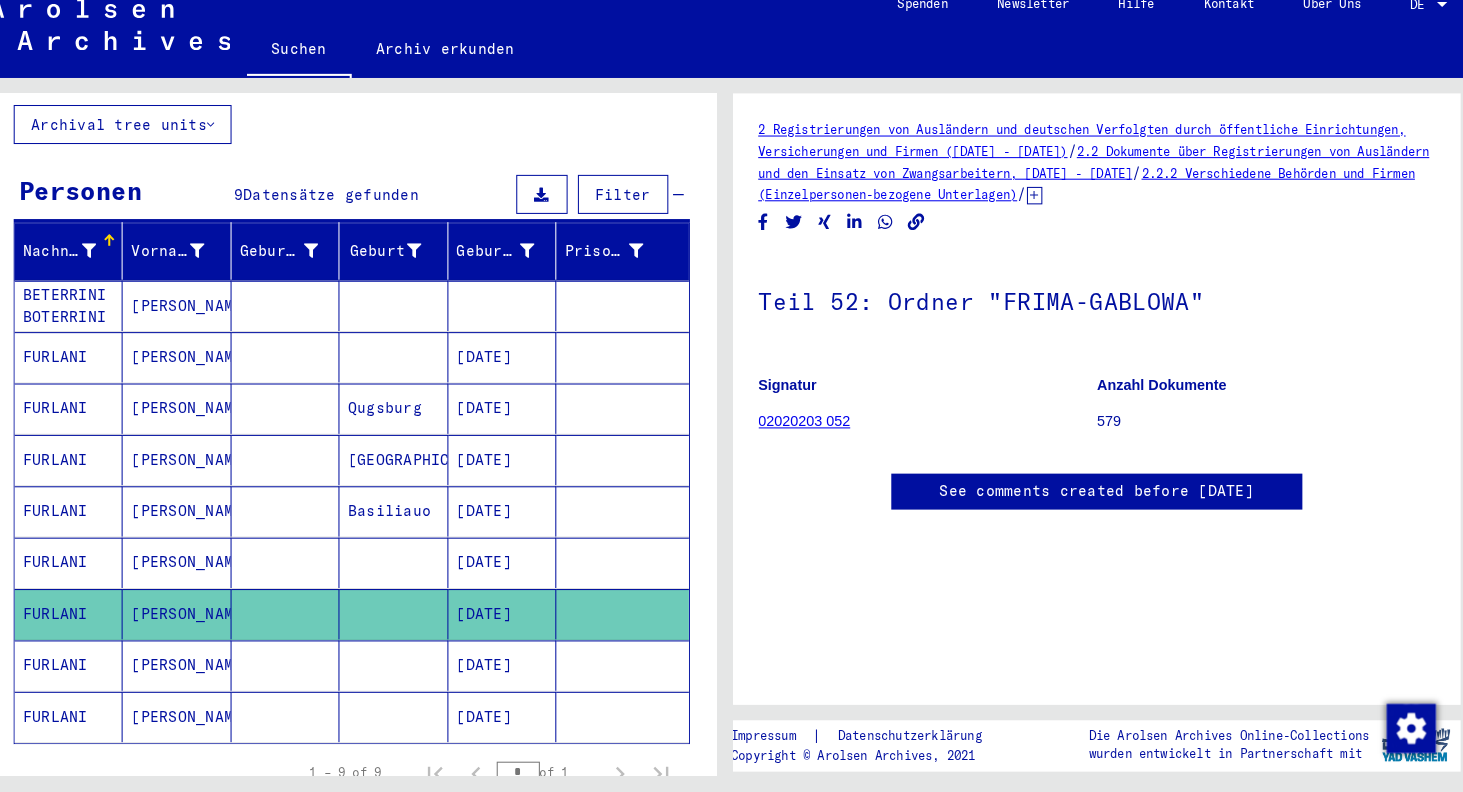 click on "BETERRINI BOTERRINI" at bounding box center (93, 367) 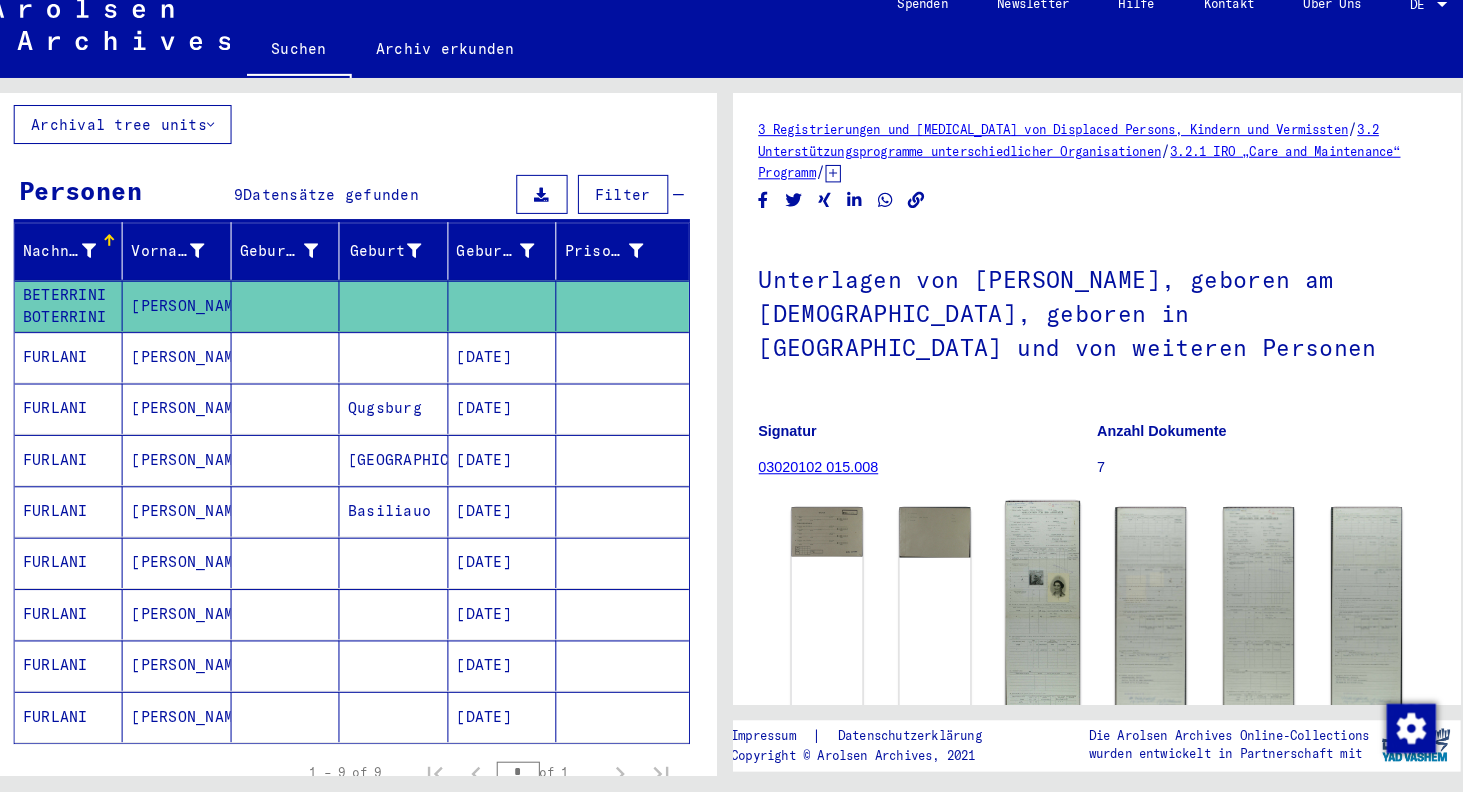click 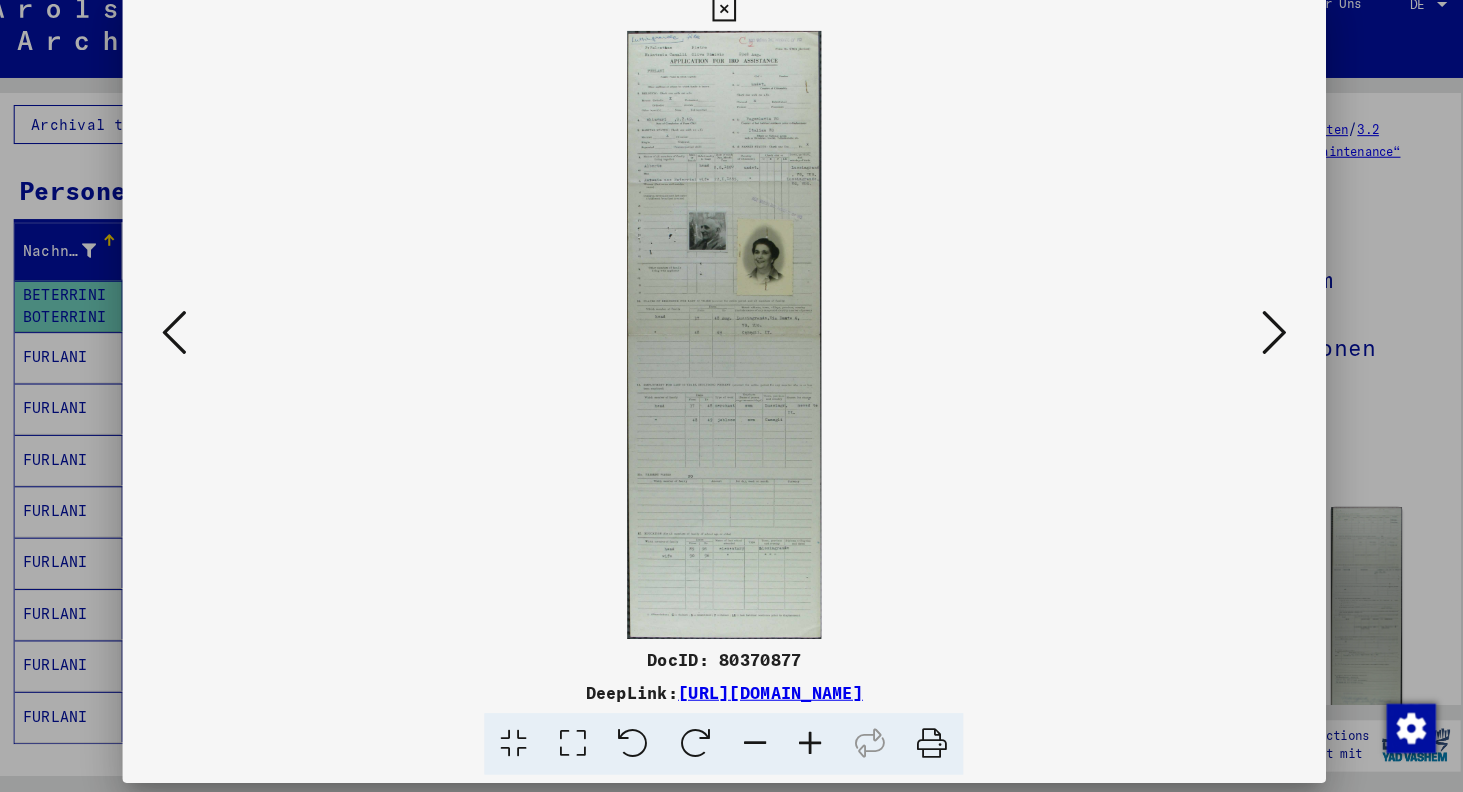 click at bounding box center (731, 346) 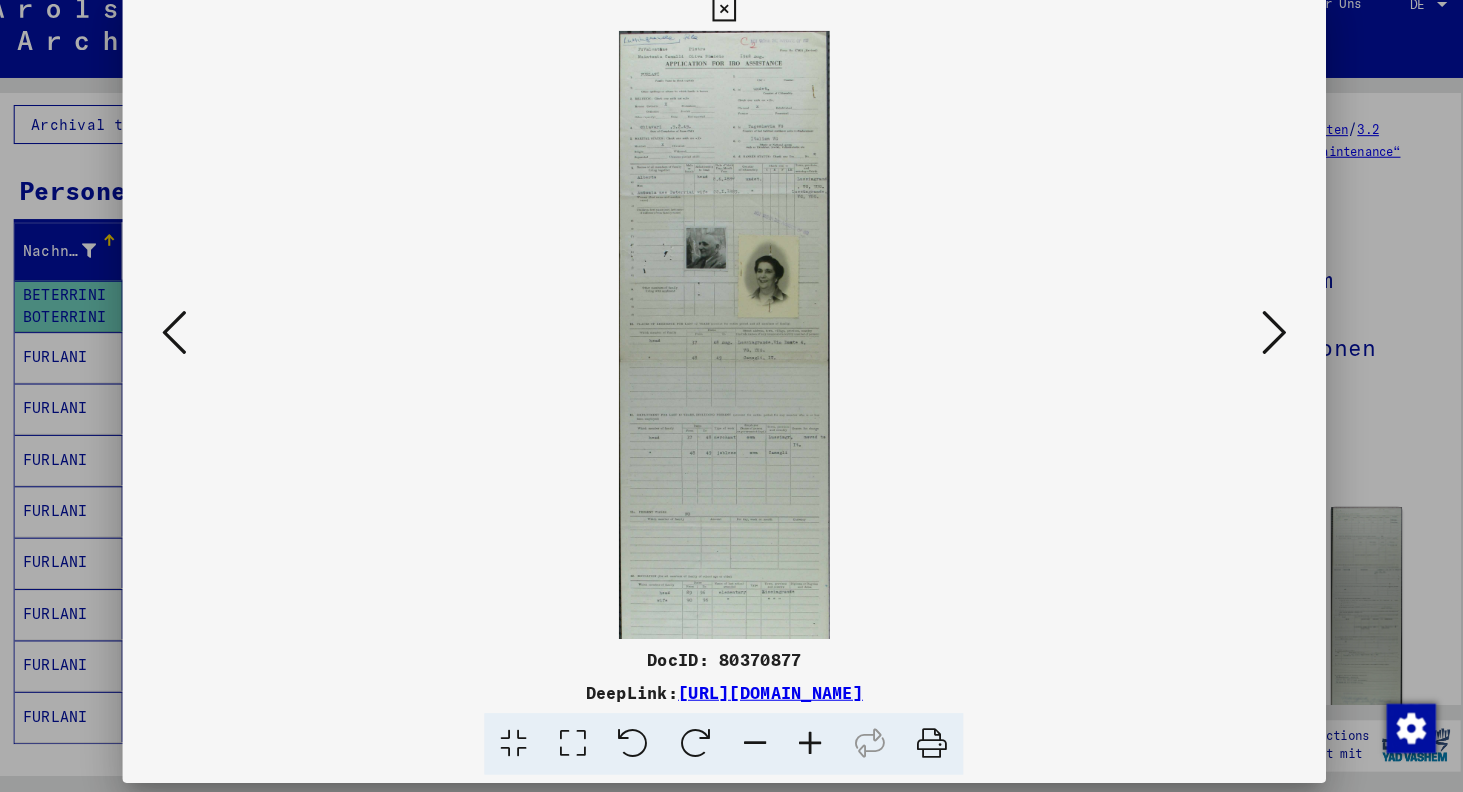 click at bounding box center (815, 744) 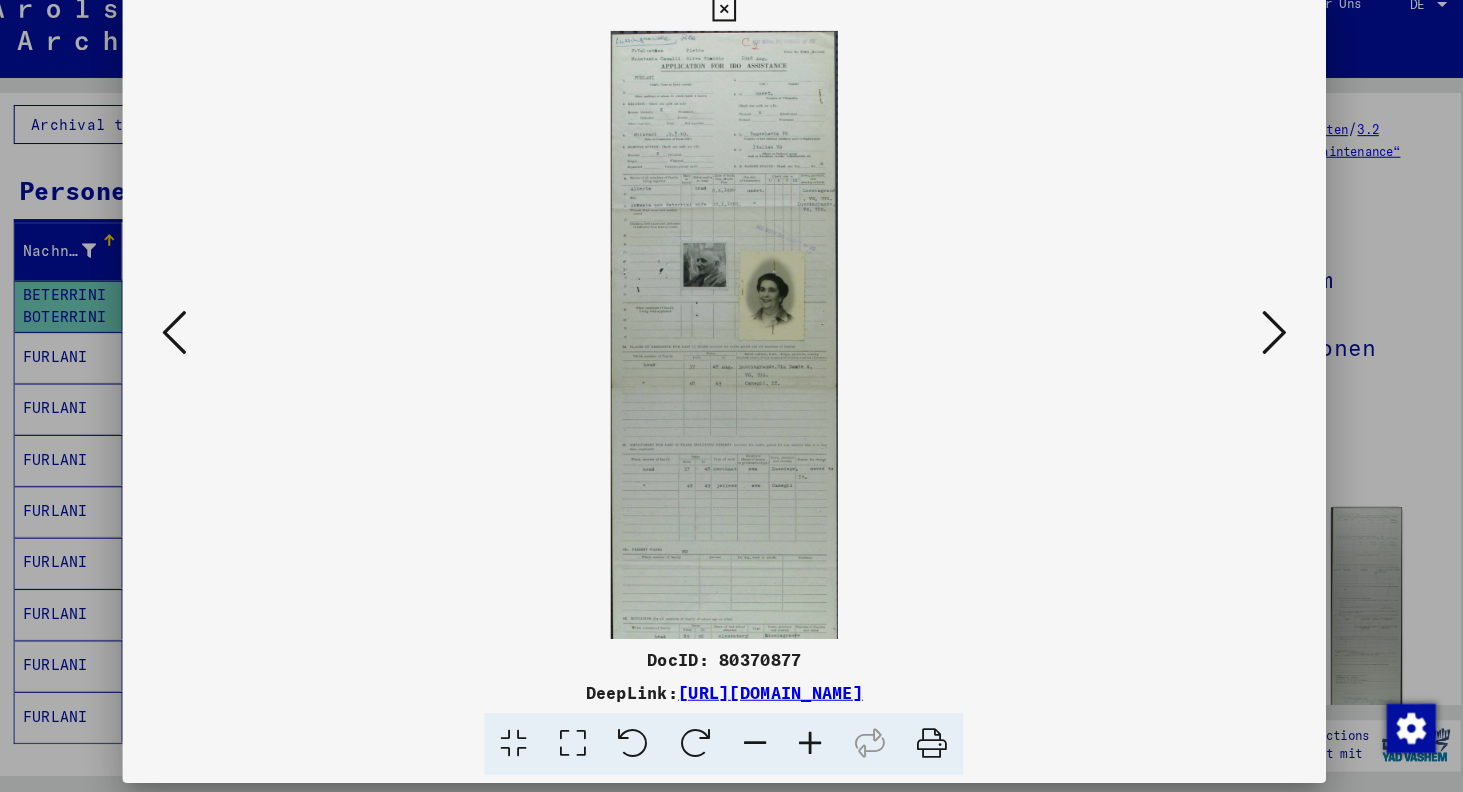 click at bounding box center [815, 744] 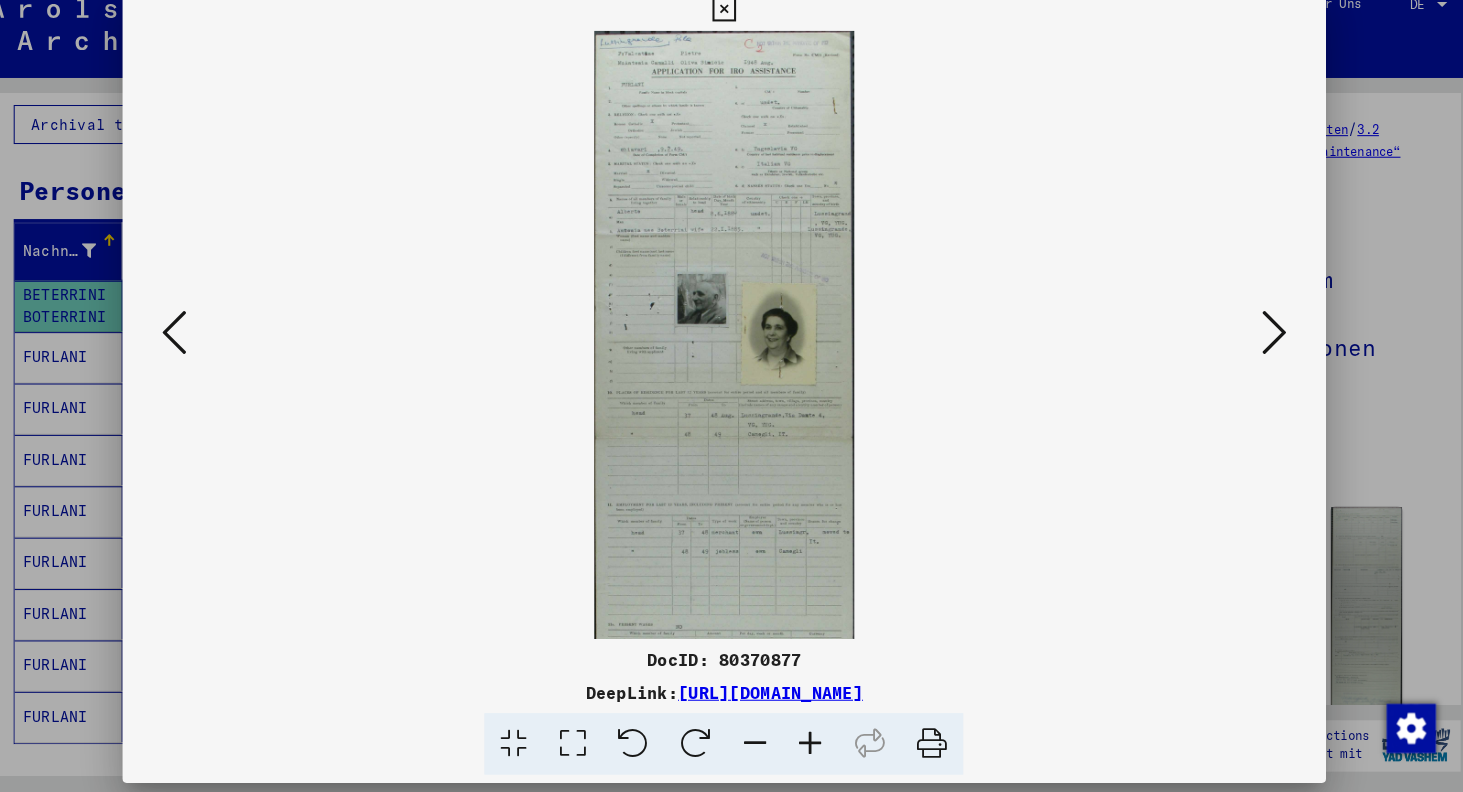 click at bounding box center (815, 744) 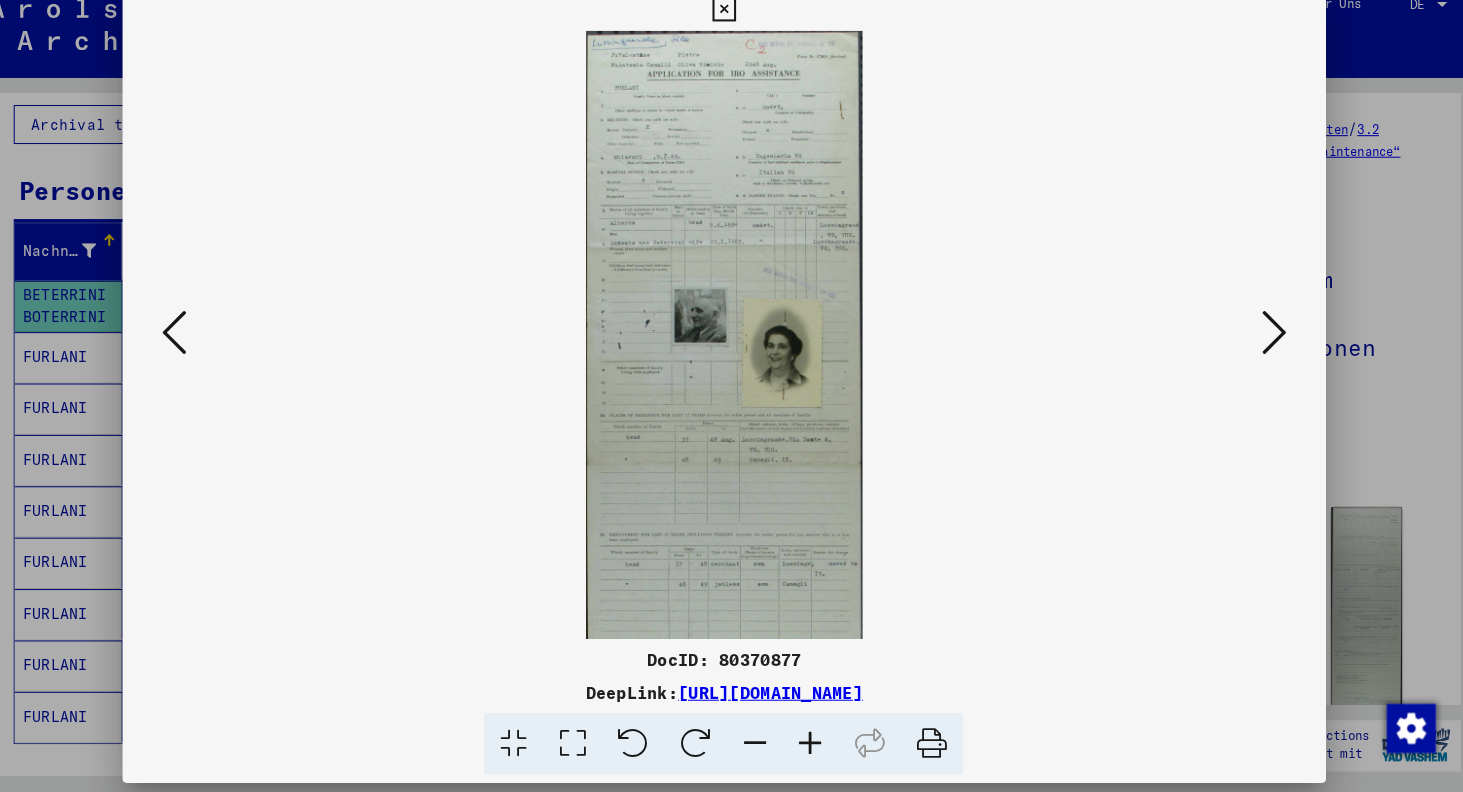 click at bounding box center (815, 744) 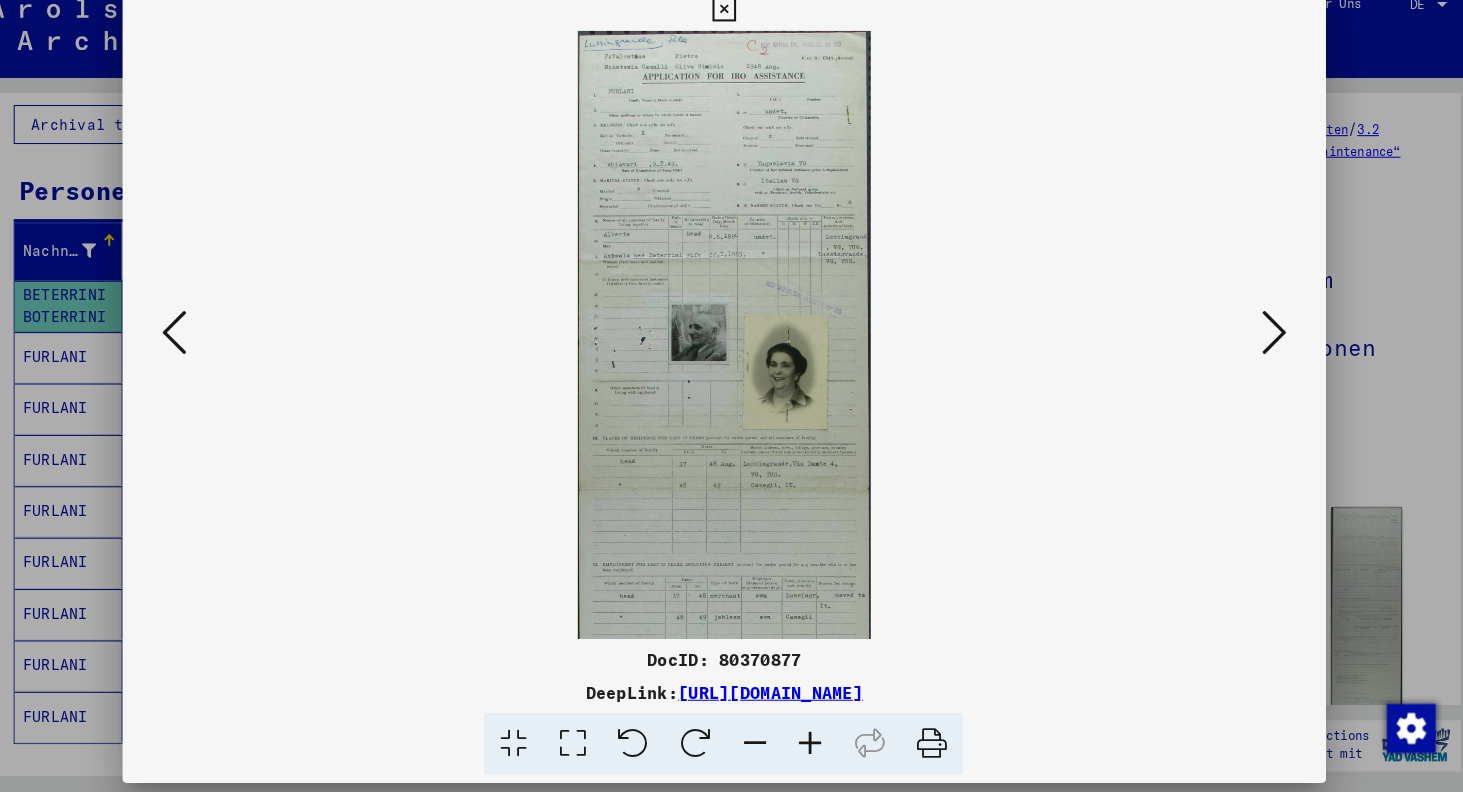 click at bounding box center (815, 744) 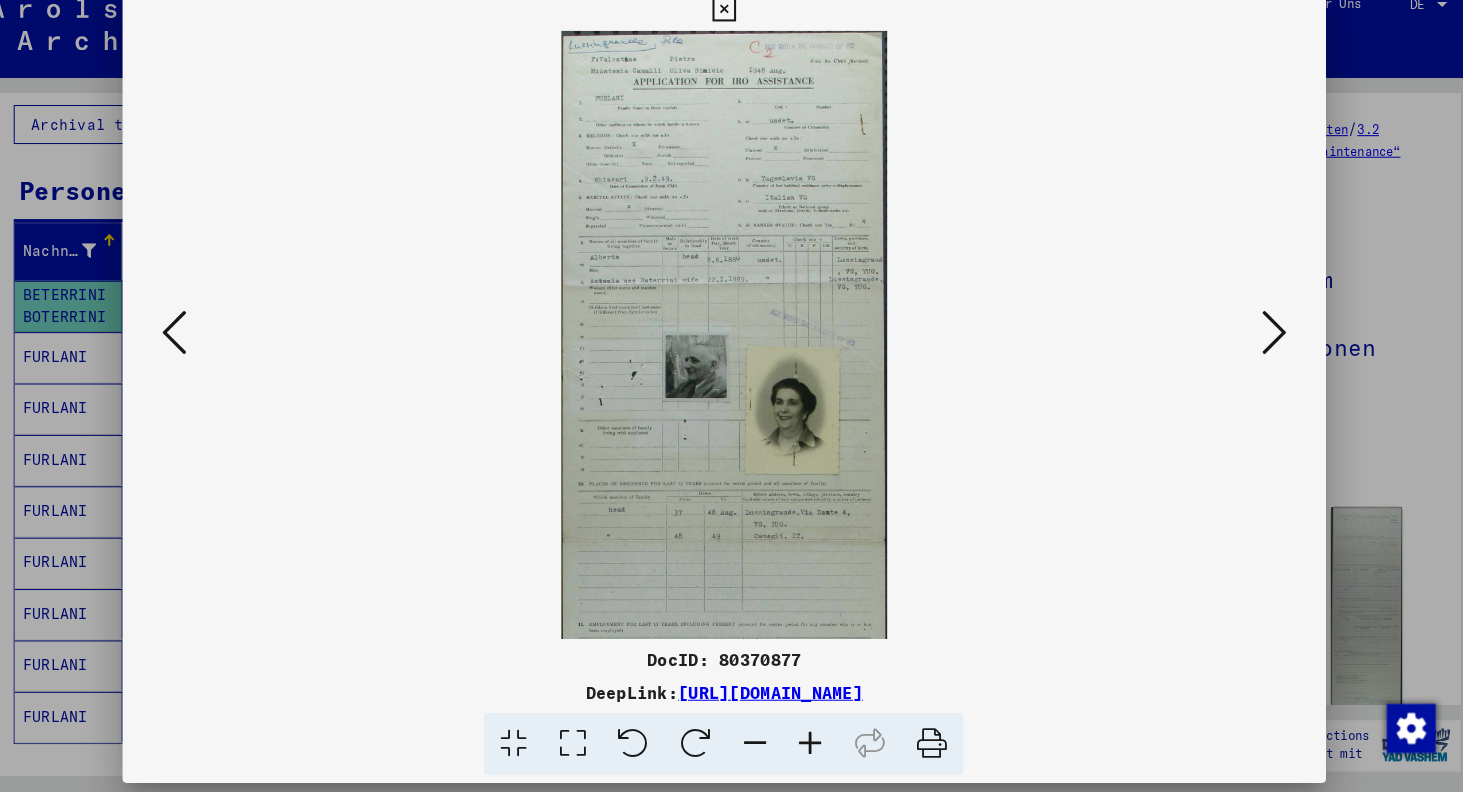click at bounding box center (815, 744) 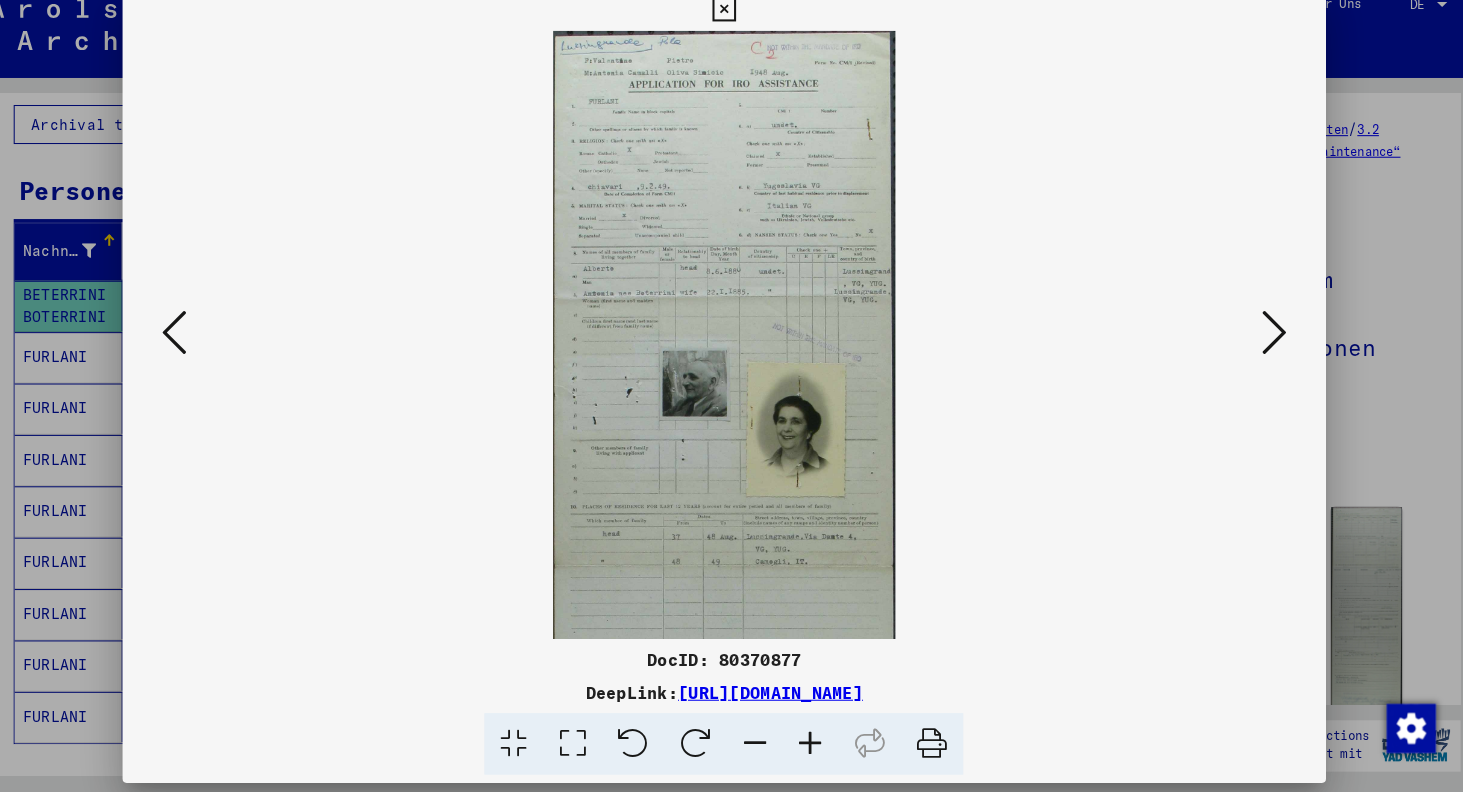 click at bounding box center [815, 744] 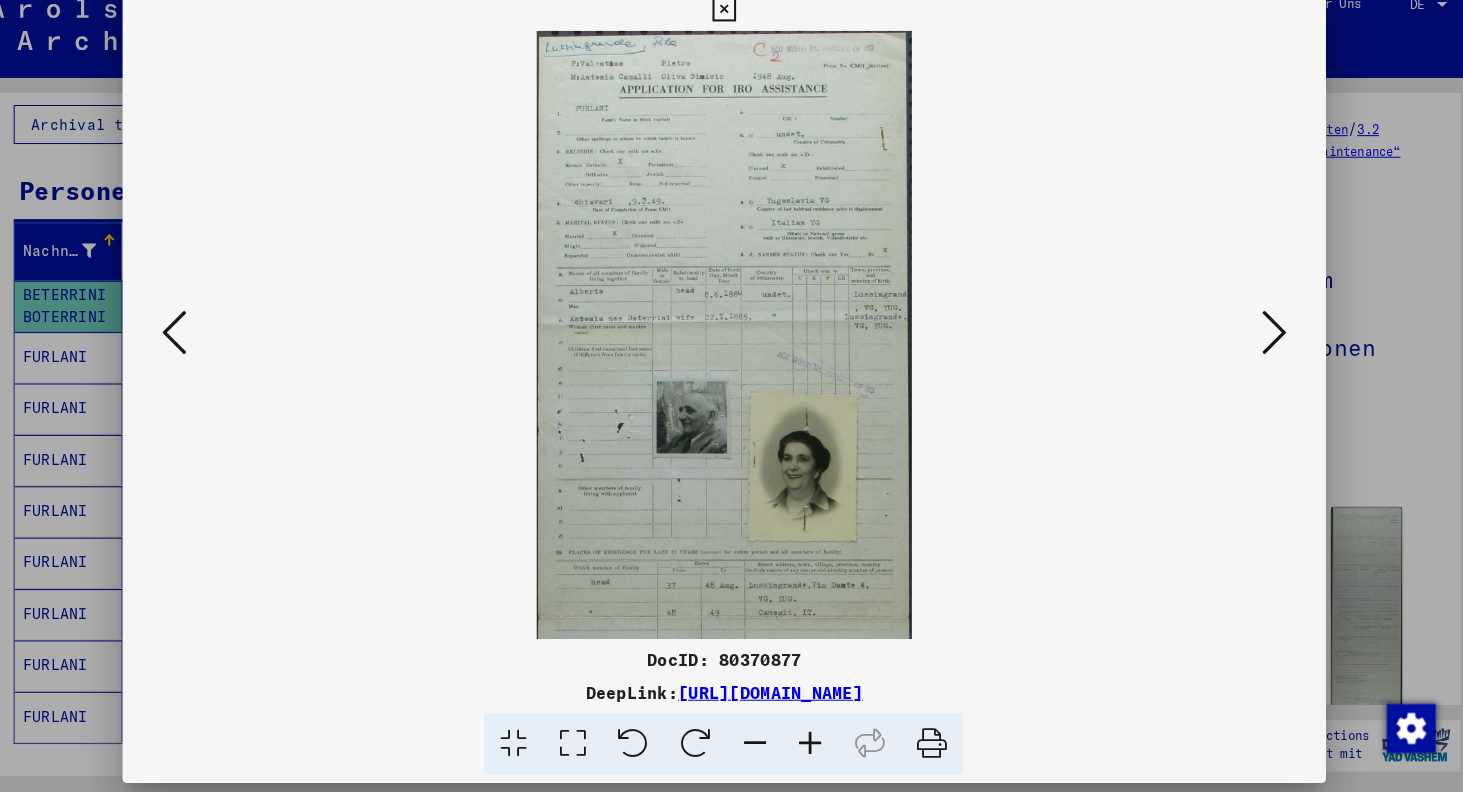click at bounding box center (815, 744) 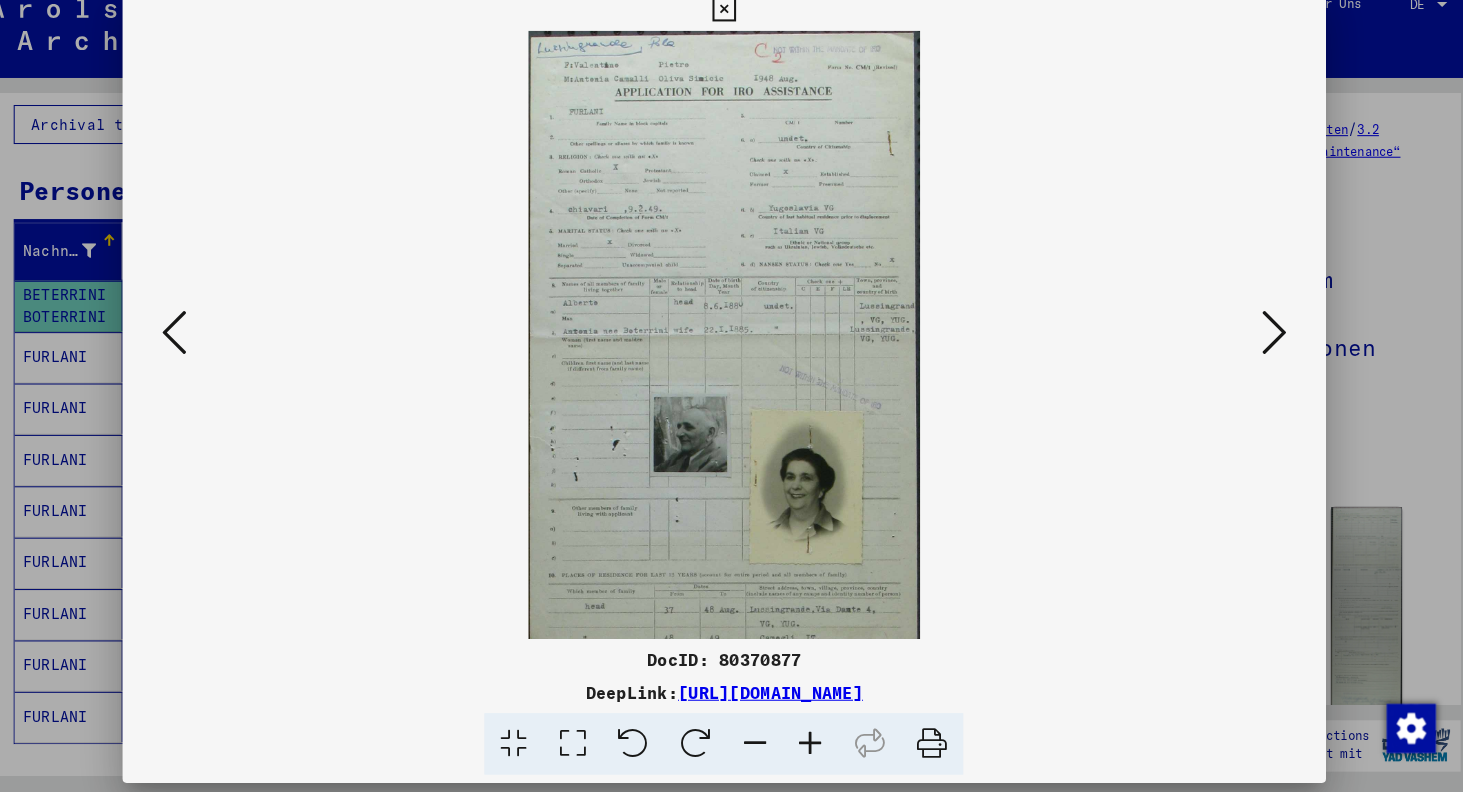 click at bounding box center [815, 744] 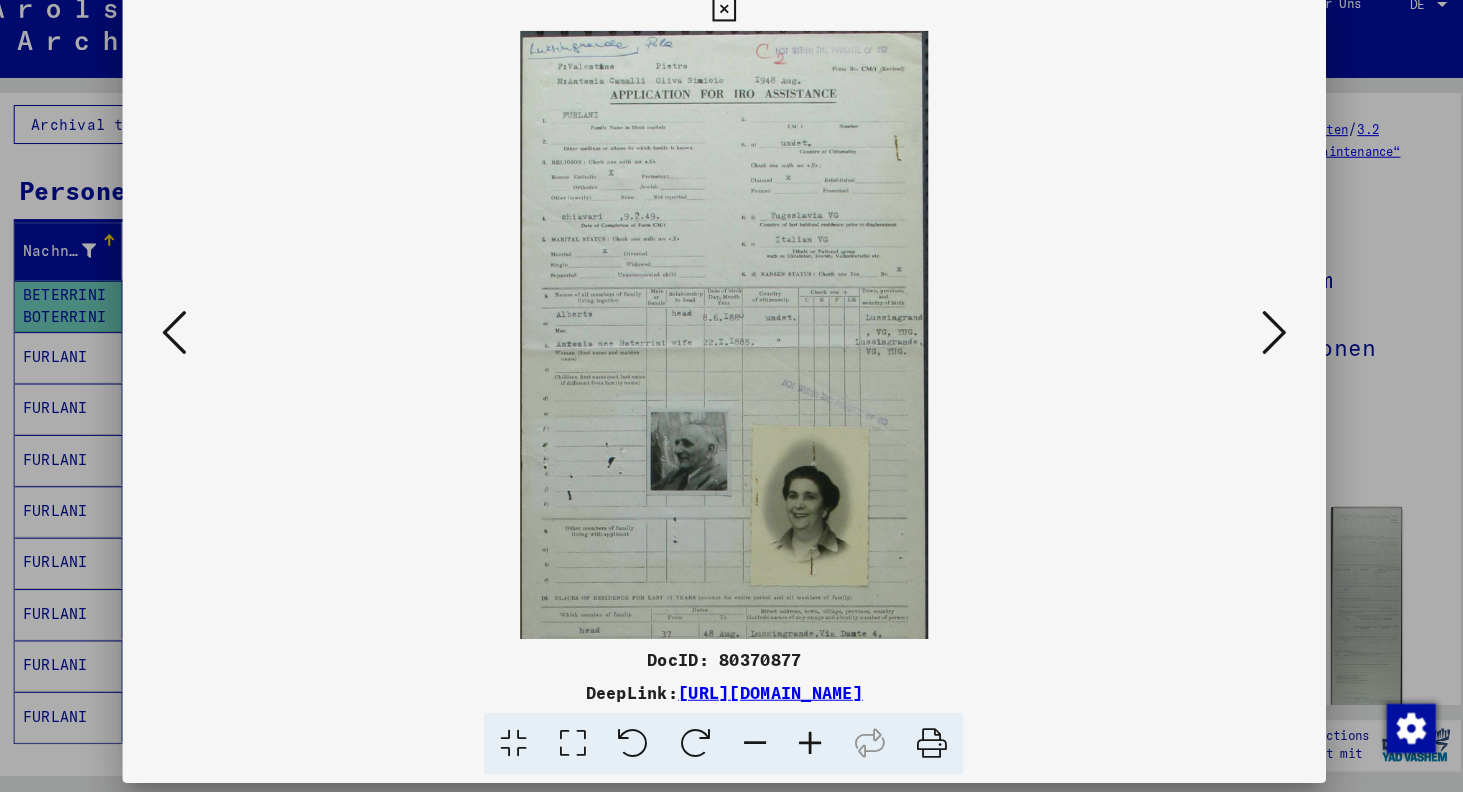 click at bounding box center [815, 744] 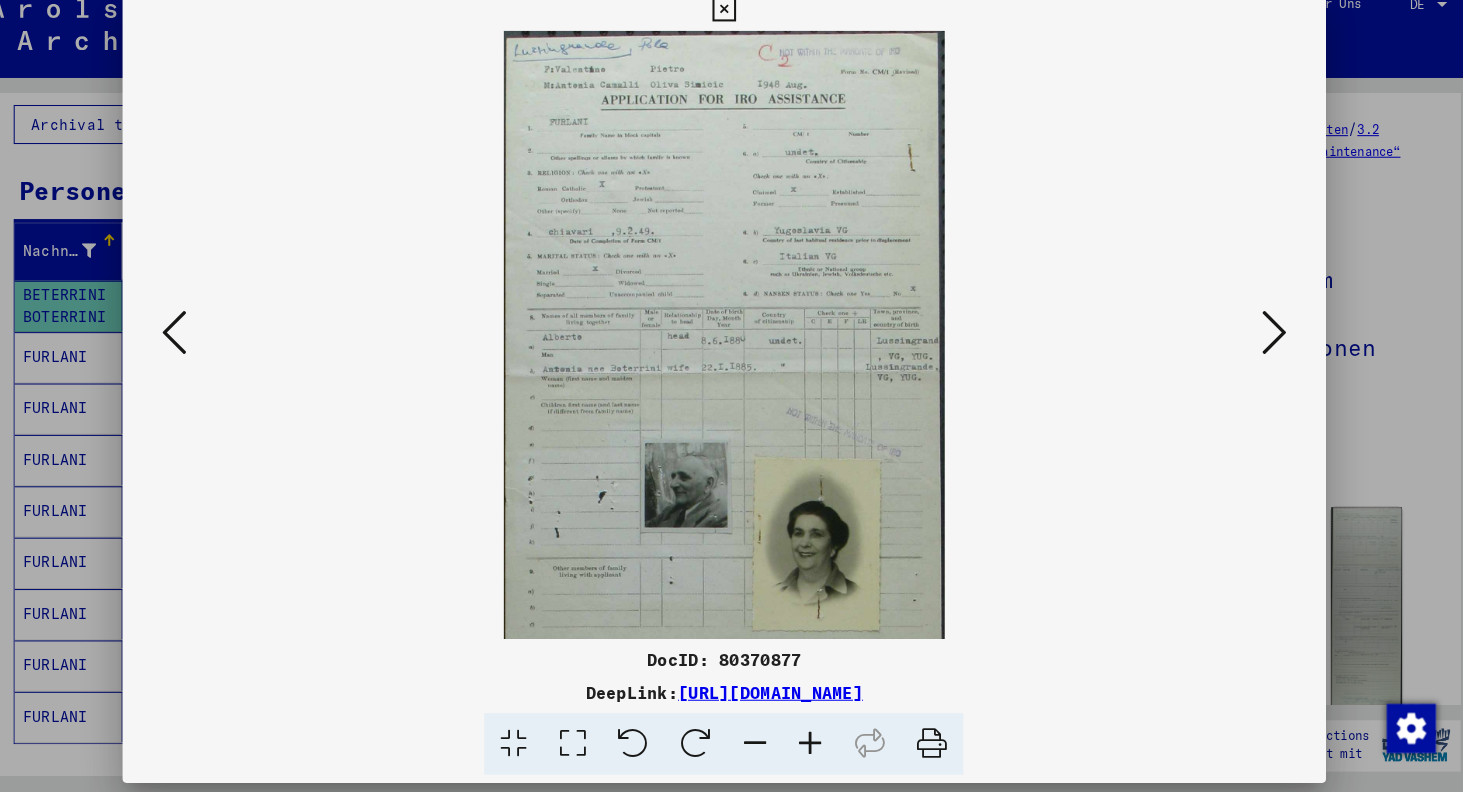 click at bounding box center [815, 744] 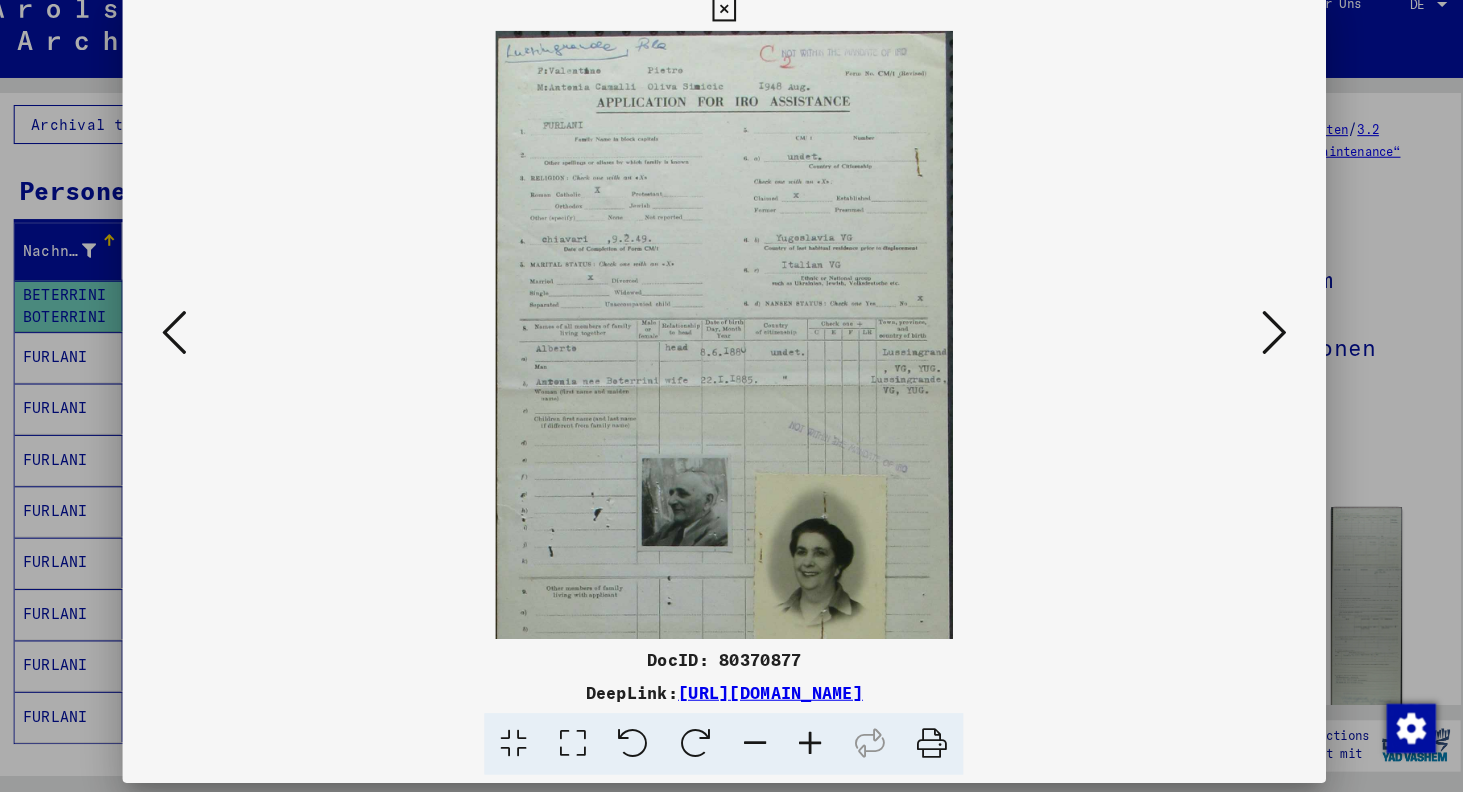 click at bounding box center [815, 744] 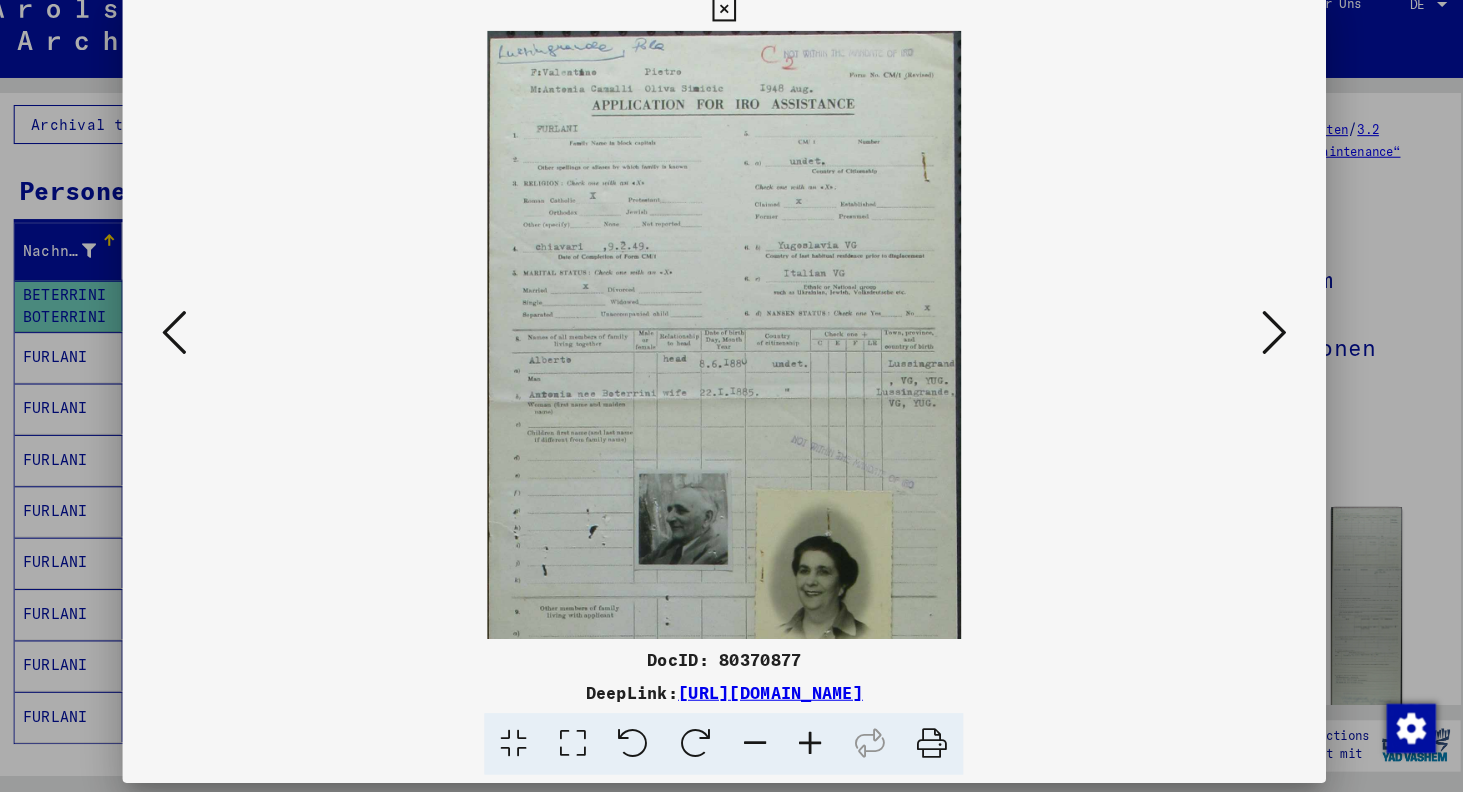 click at bounding box center [815, 744] 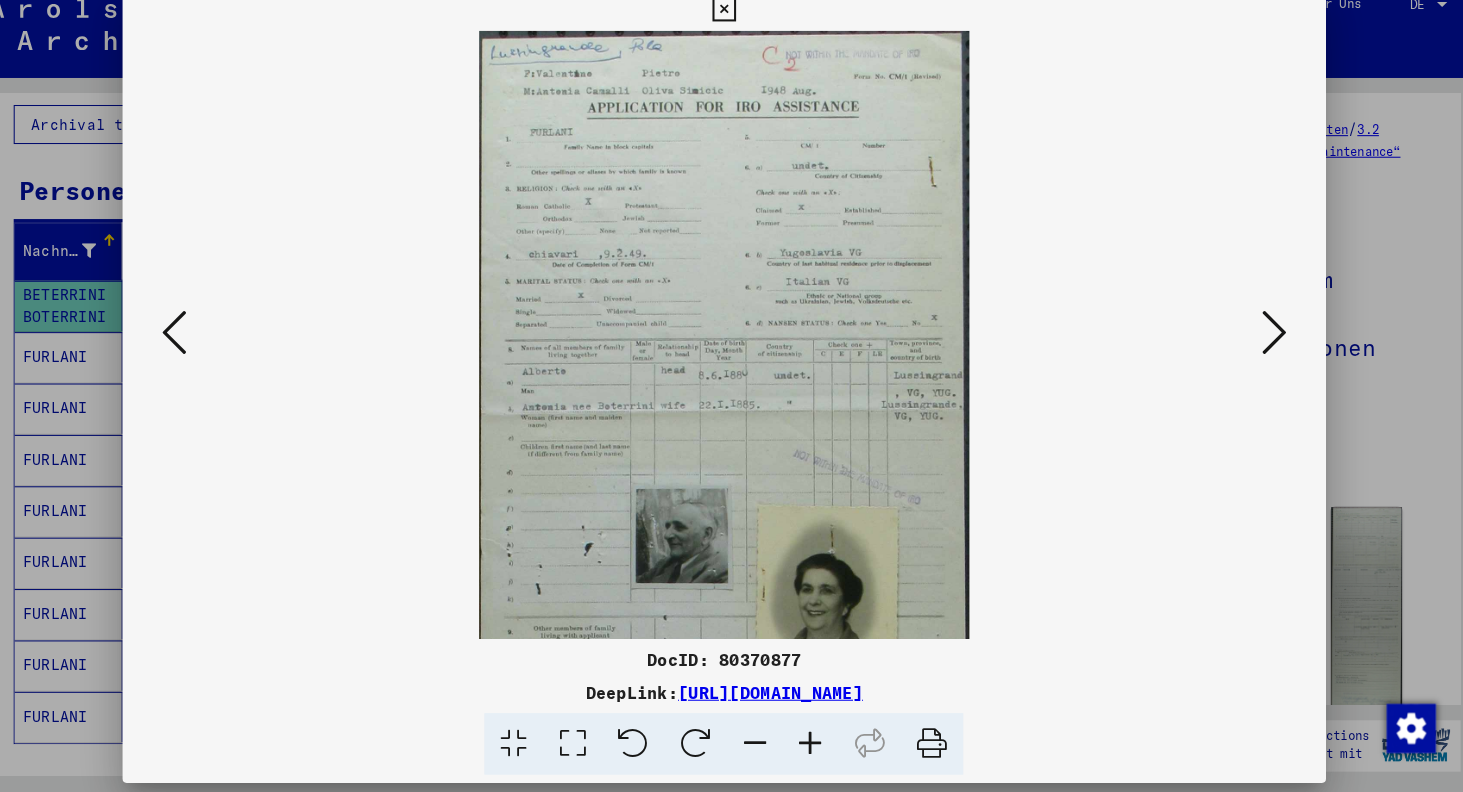 click at bounding box center (815, 744) 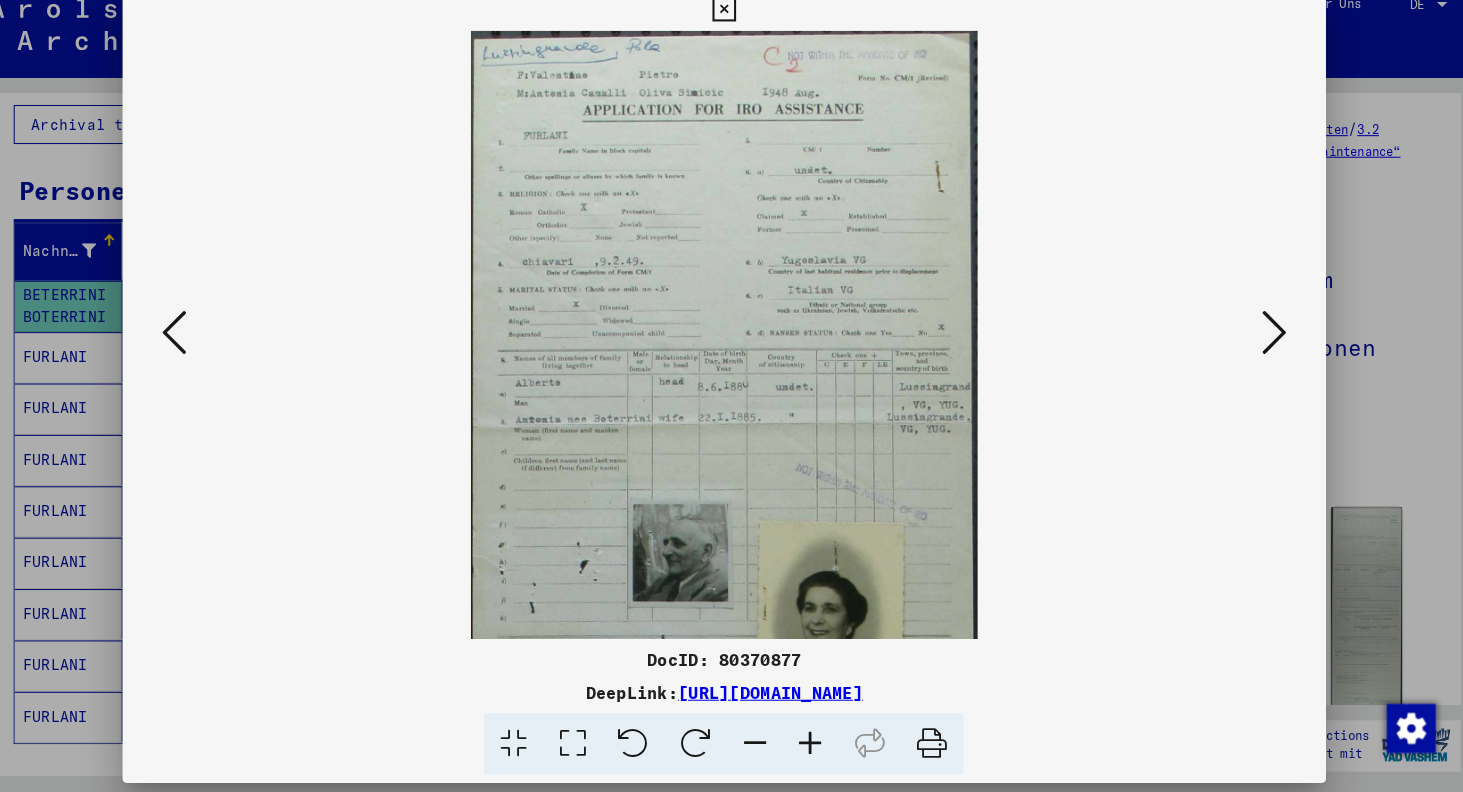 click at bounding box center [815, 744] 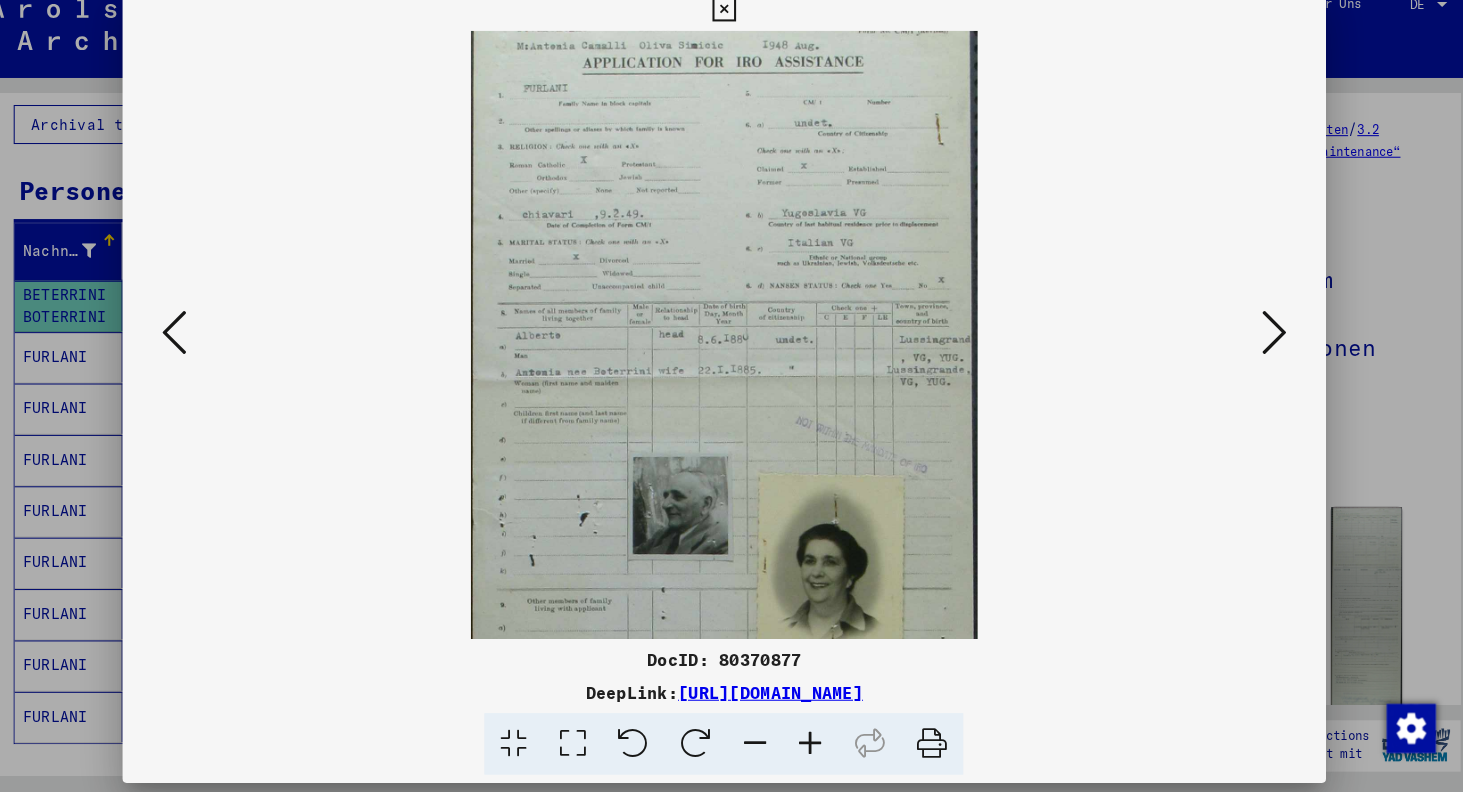 scroll, scrollTop: 47, scrollLeft: 0, axis: vertical 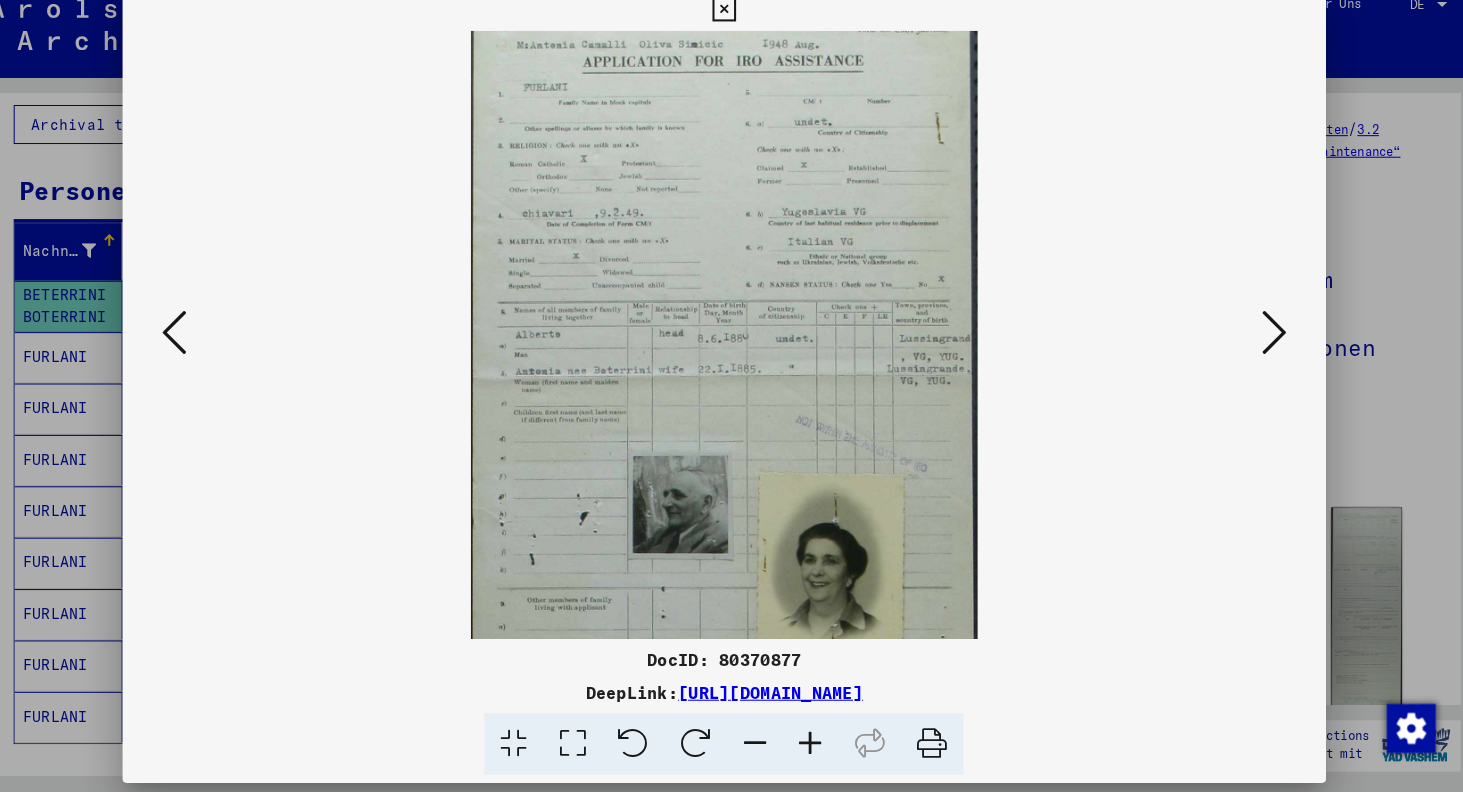 drag, startPoint x: 793, startPoint y: 463, endPoint x: 790, endPoint y: 416, distance: 47.095646 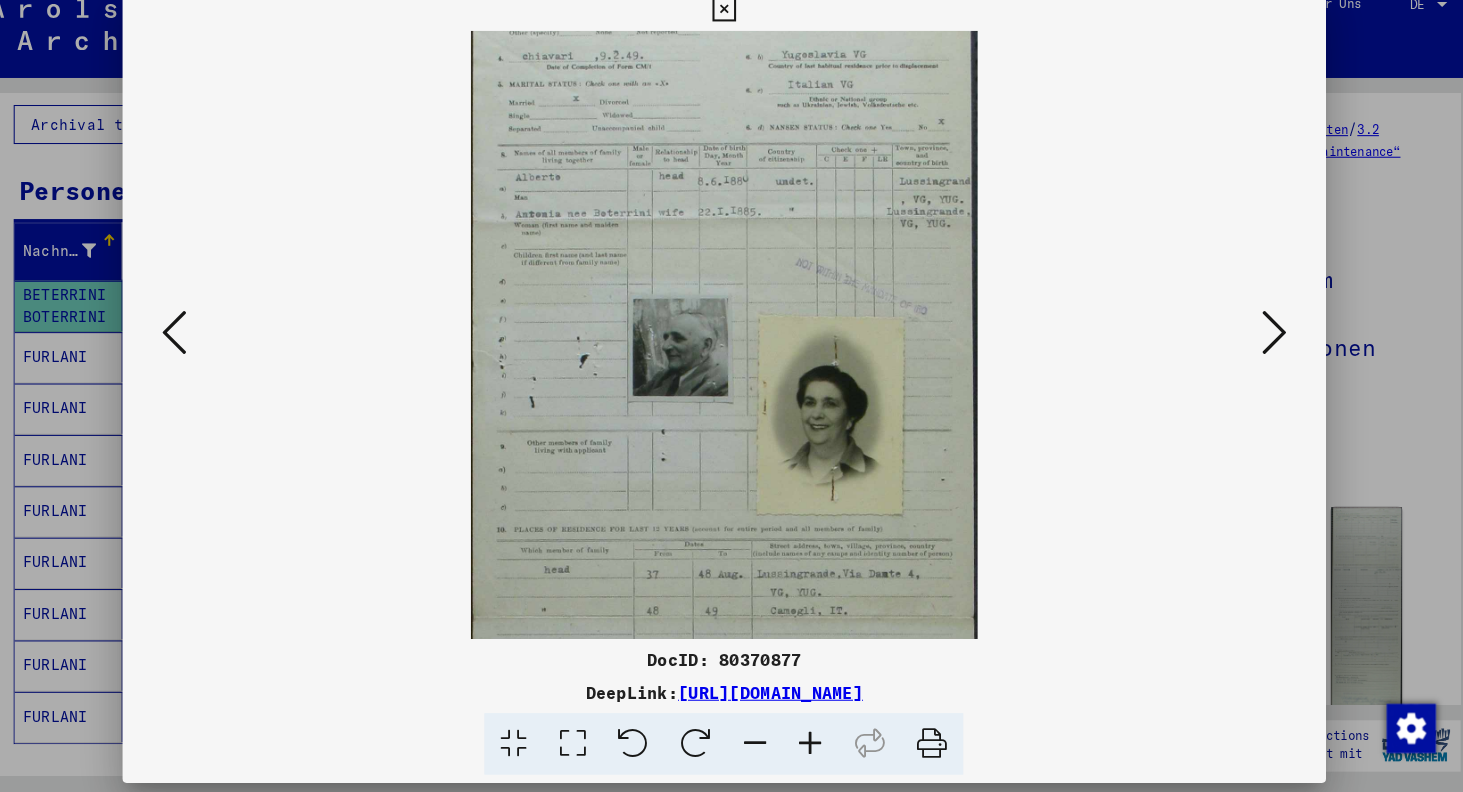 scroll, scrollTop: 199, scrollLeft: 0, axis: vertical 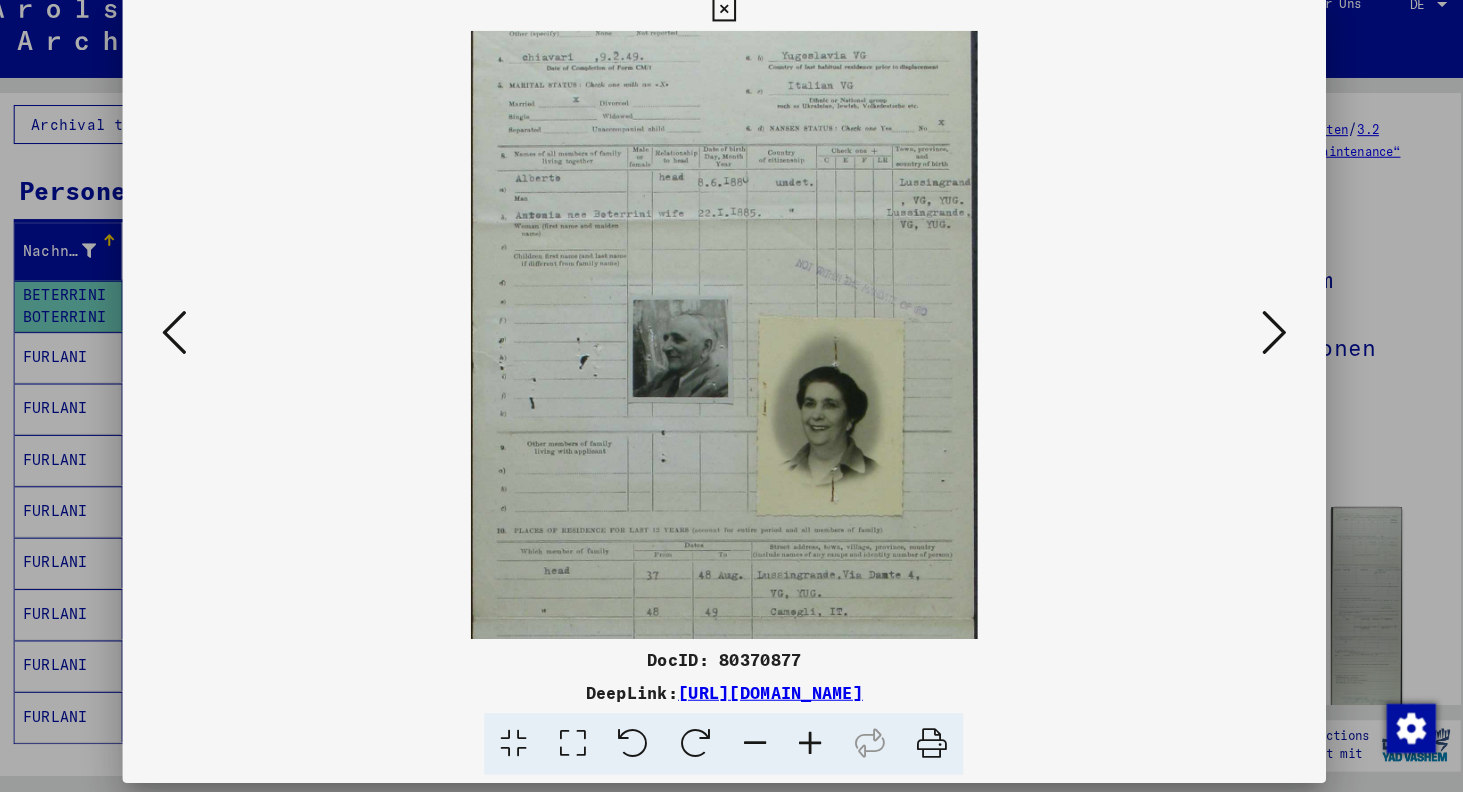 drag, startPoint x: 824, startPoint y: 491, endPoint x: 819, endPoint y: 339, distance: 152.08221 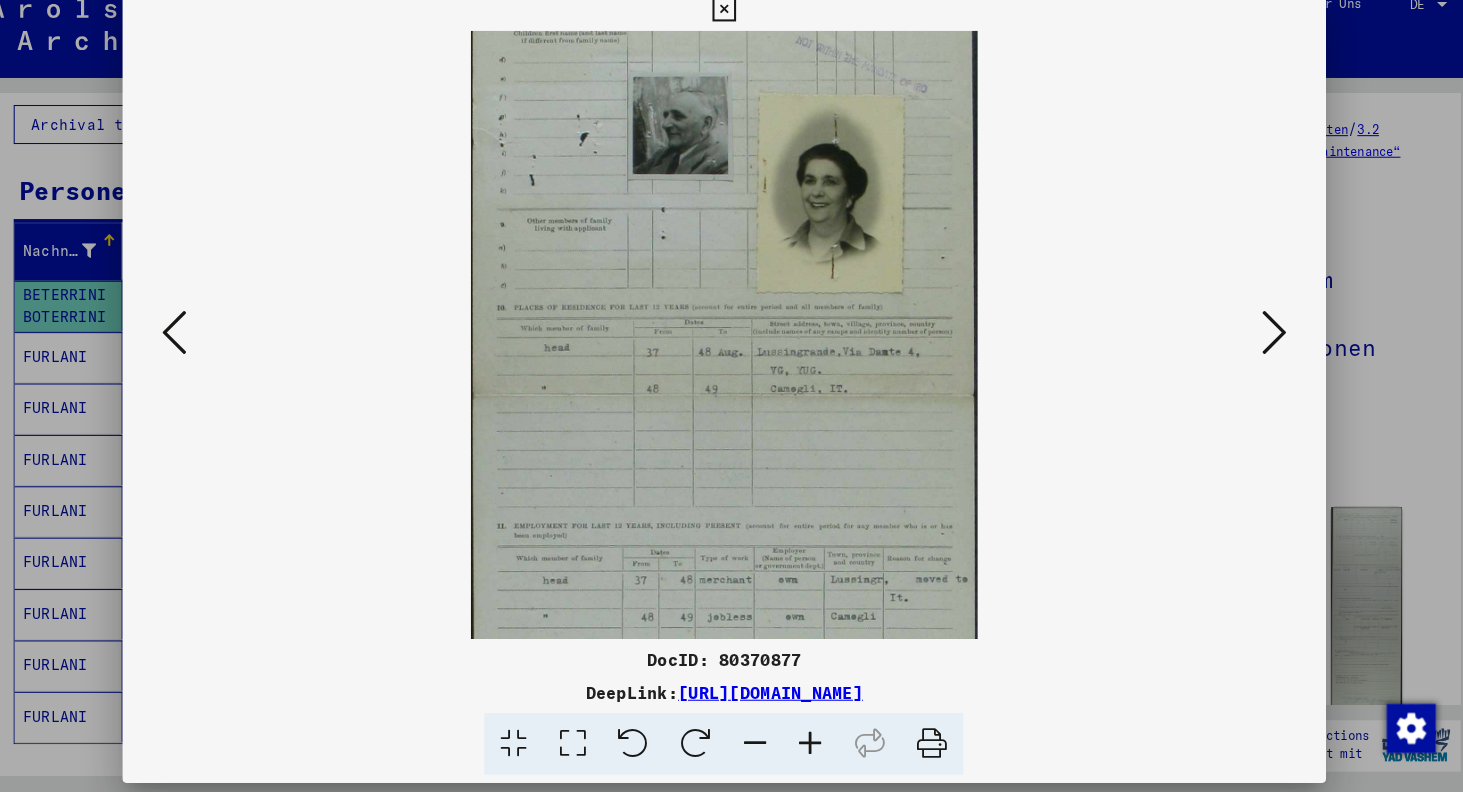 scroll, scrollTop: 447, scrollLeft: 0, axis: vertical 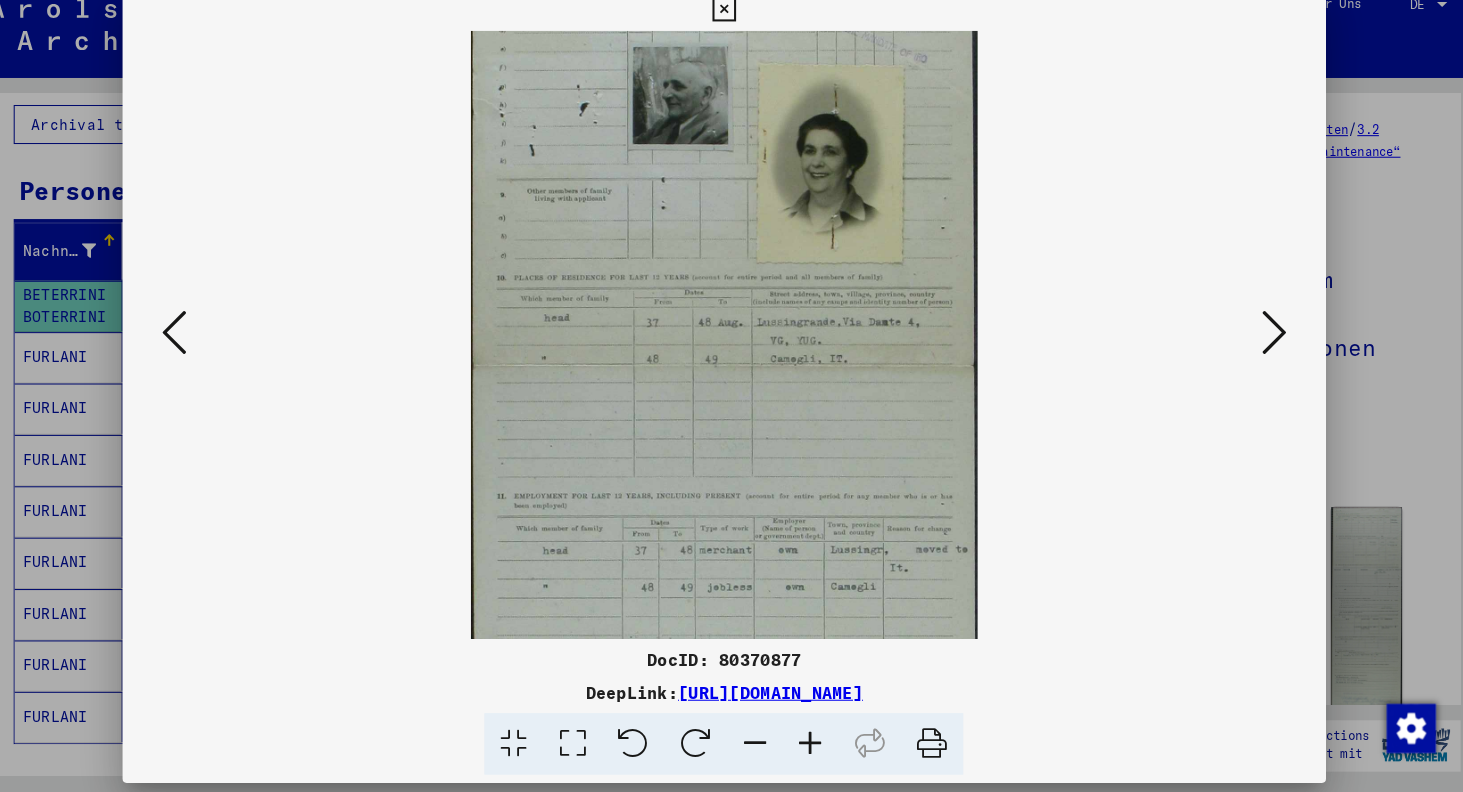 drag, startPoint x: 911, startPoint y: 477, endPoint x: 900, endPoint y: 228, distance: 249.24286 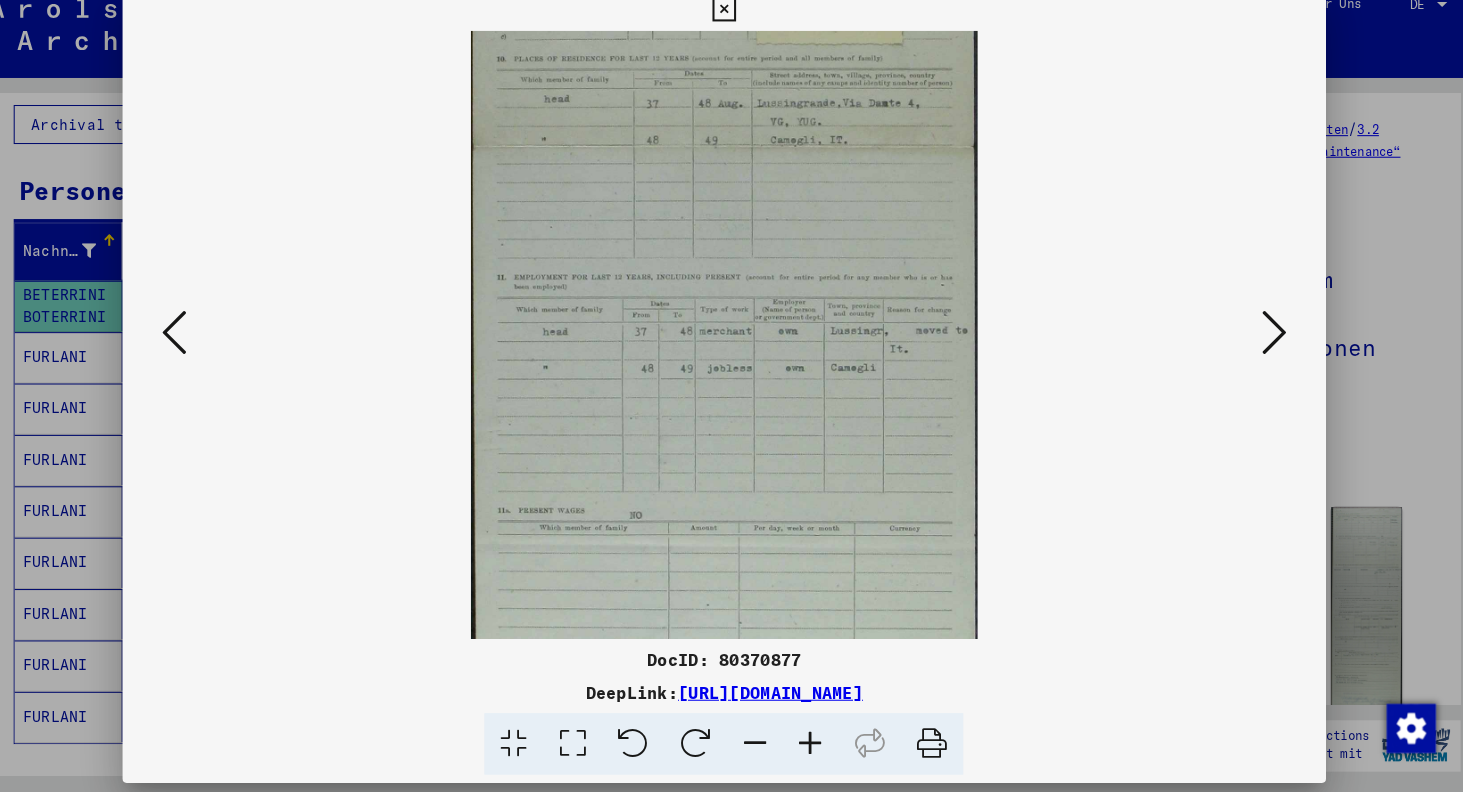 scroll, scrollTop: 661, scrollLeft: 0, axis: vertical 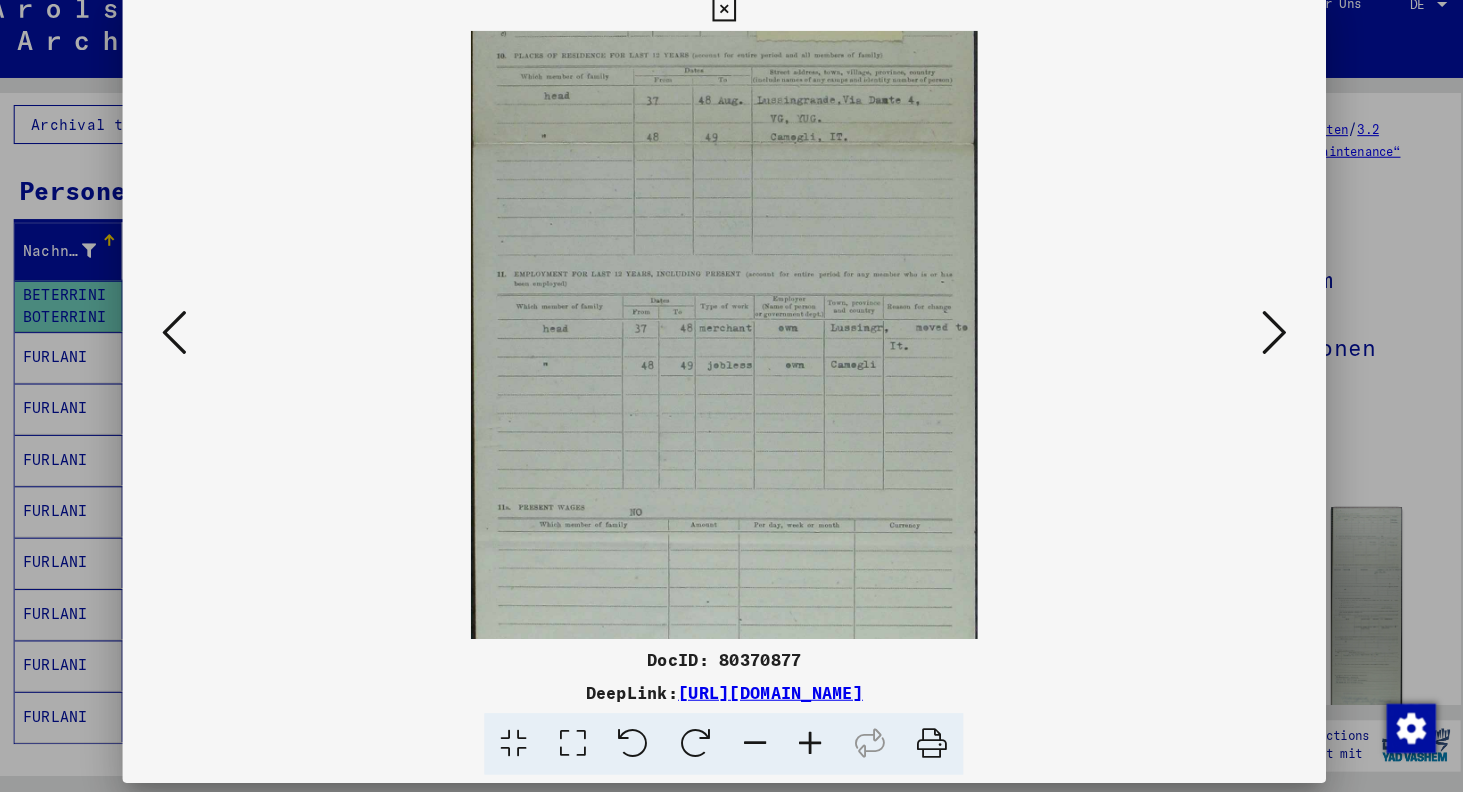 drag, startPoint x: 898, startPoint y: 450, endPoint x: 901, endPoint y: 236, distance: 214.02103 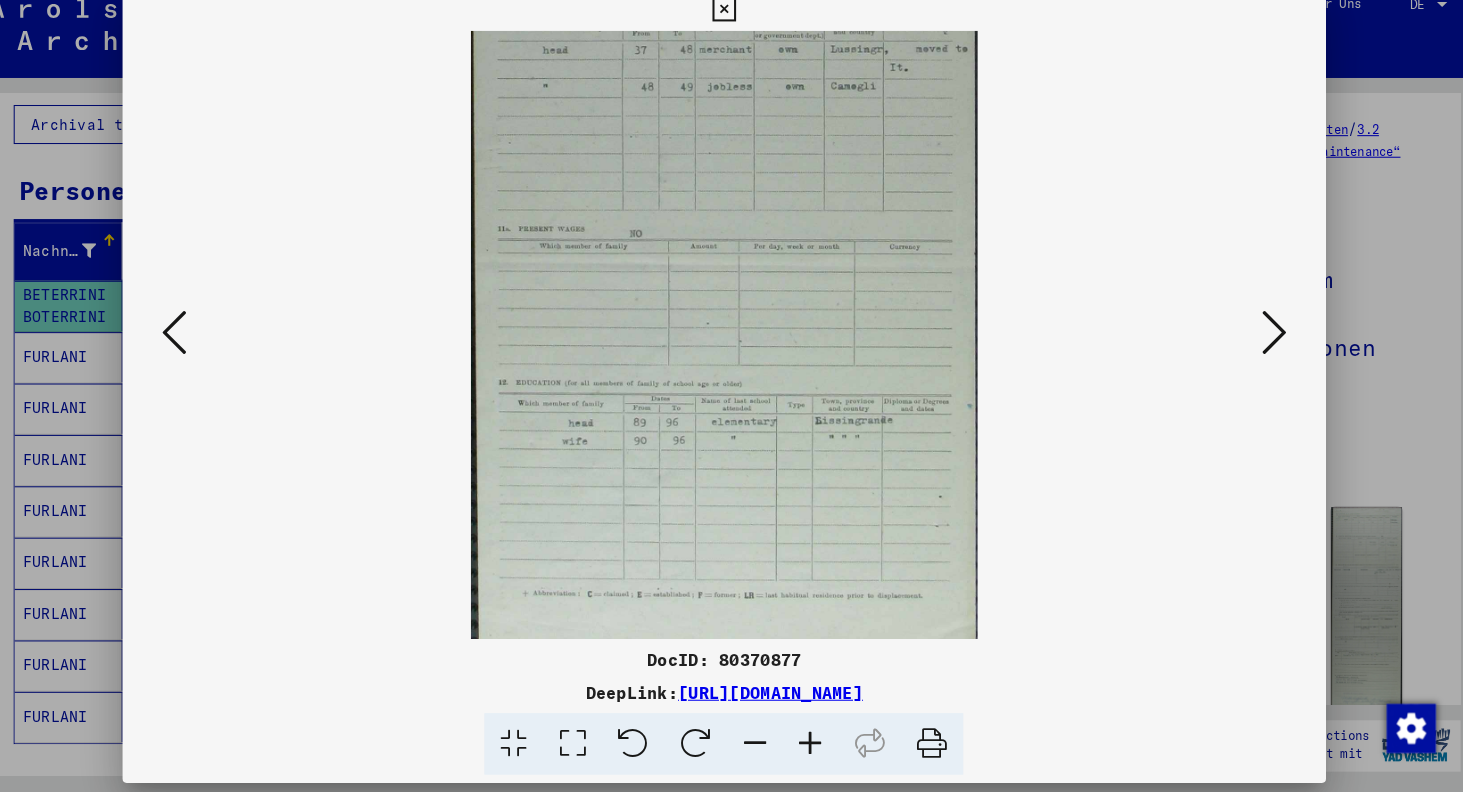 scroll, scrollTop: 940, scrollLeft: 0, axis: vertical 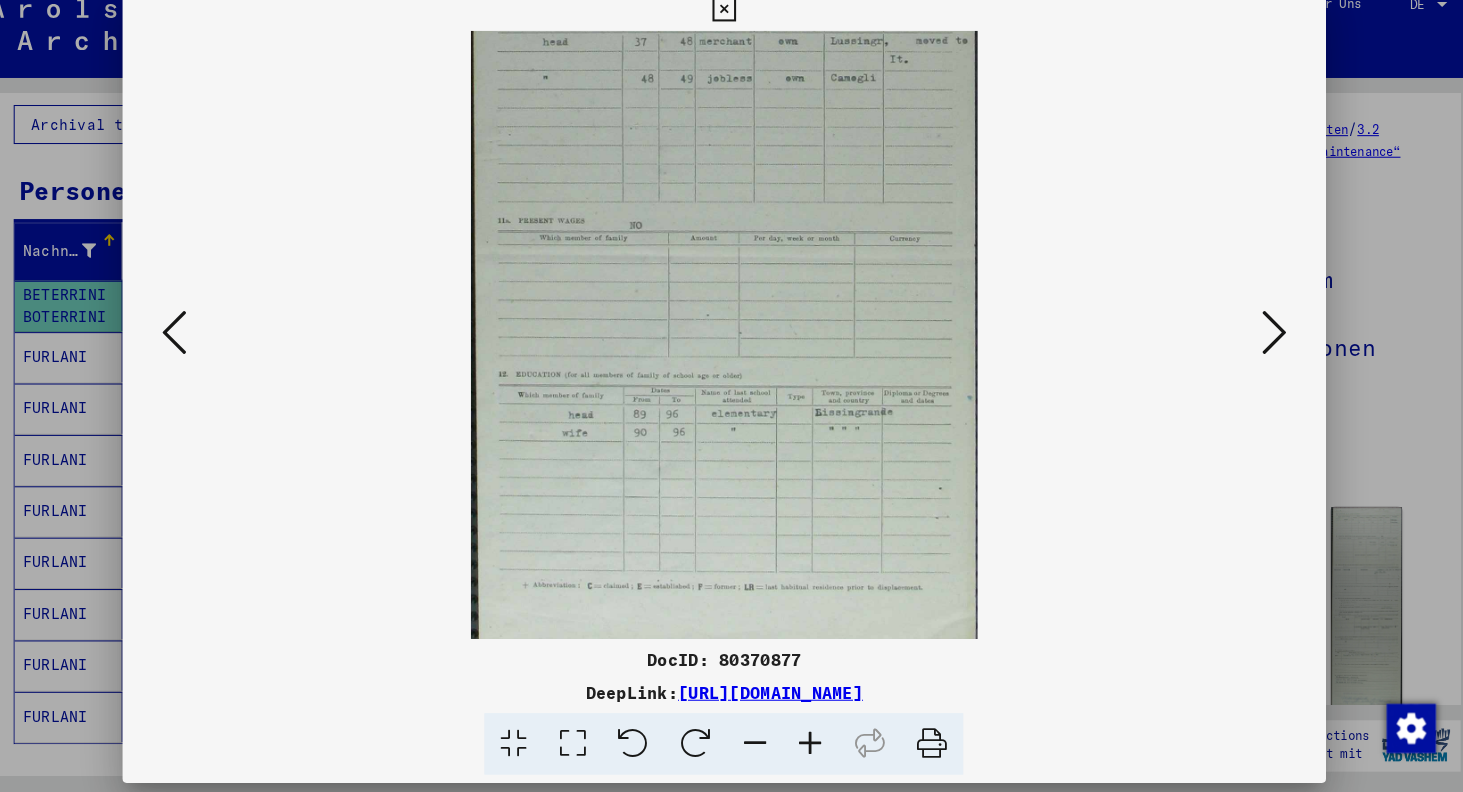 drag, startPoint x: 903, startPoint y: 455, endPoint x: 903, endPoint y: 176, distance: 279 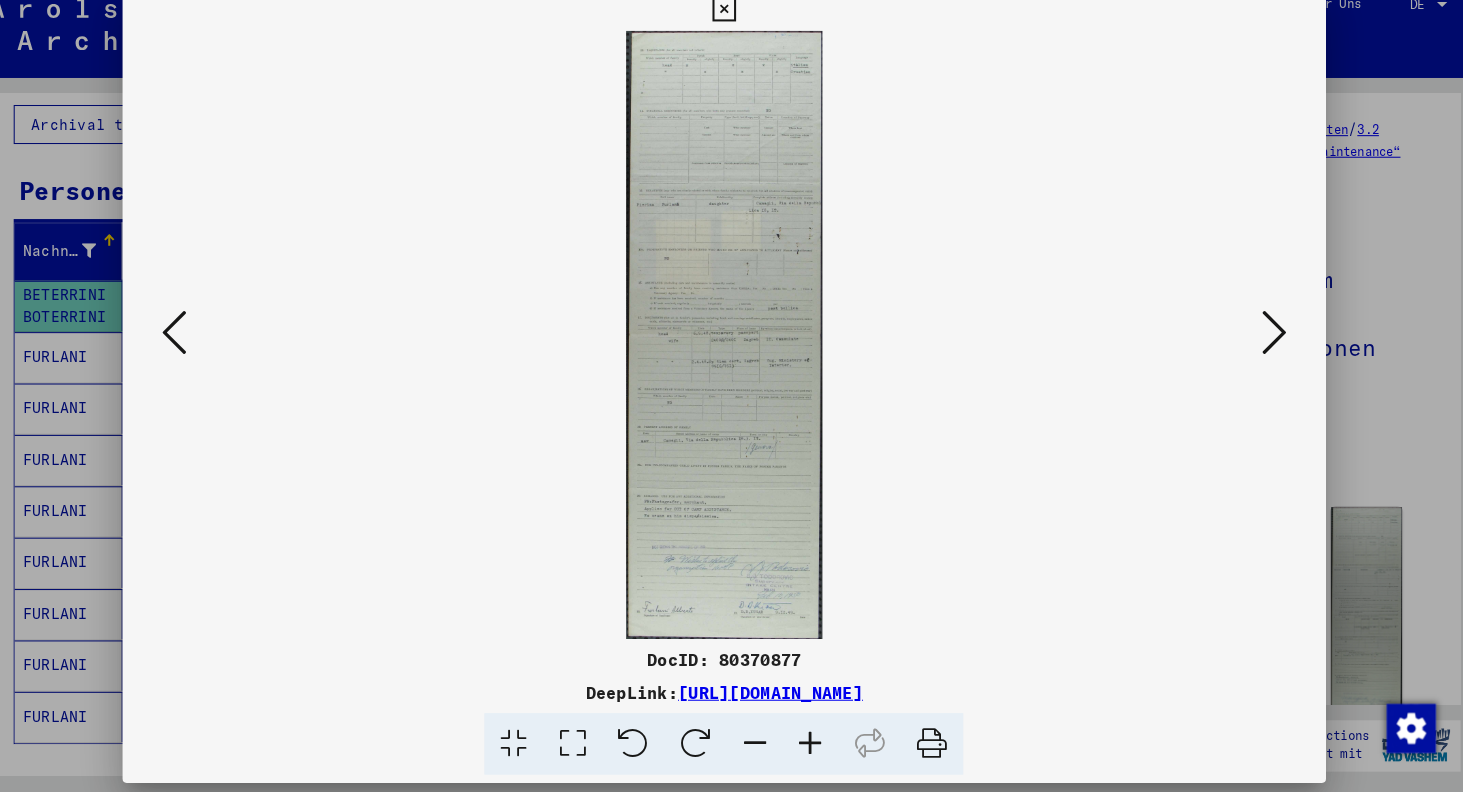 click at bounding box center (1267, 344) 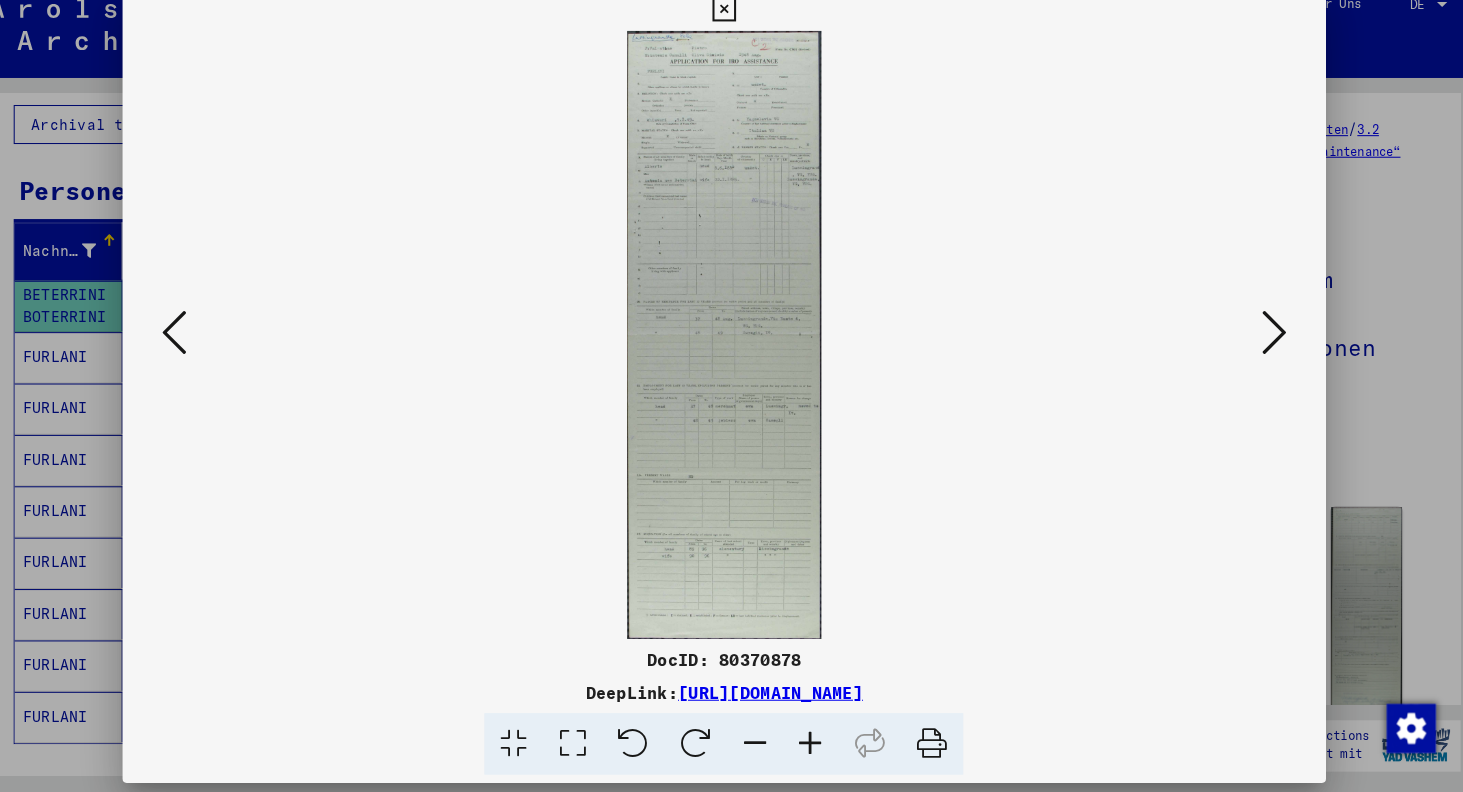 click at bounding box center [1267, 344] 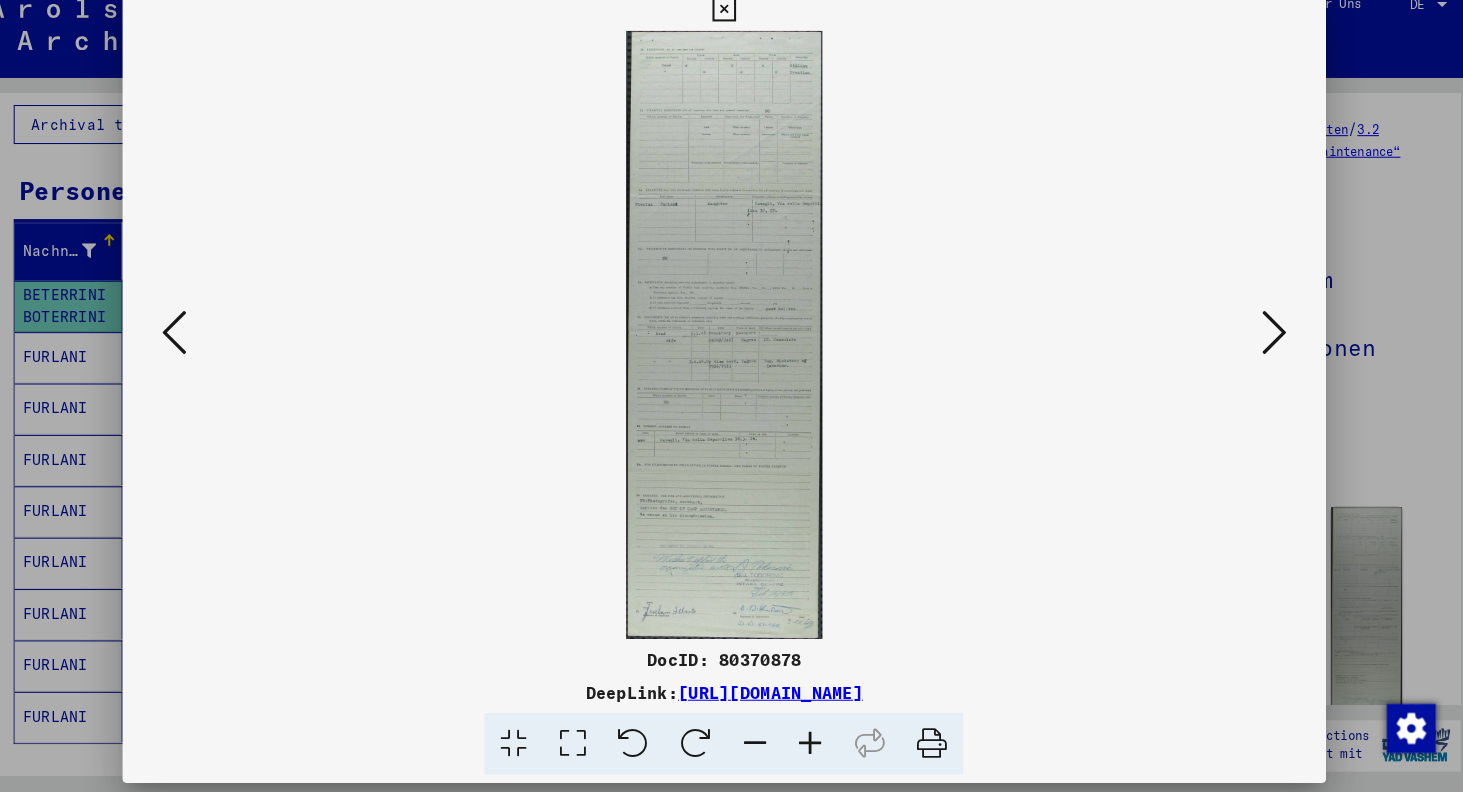 click at bounding box center [1267, 344] 